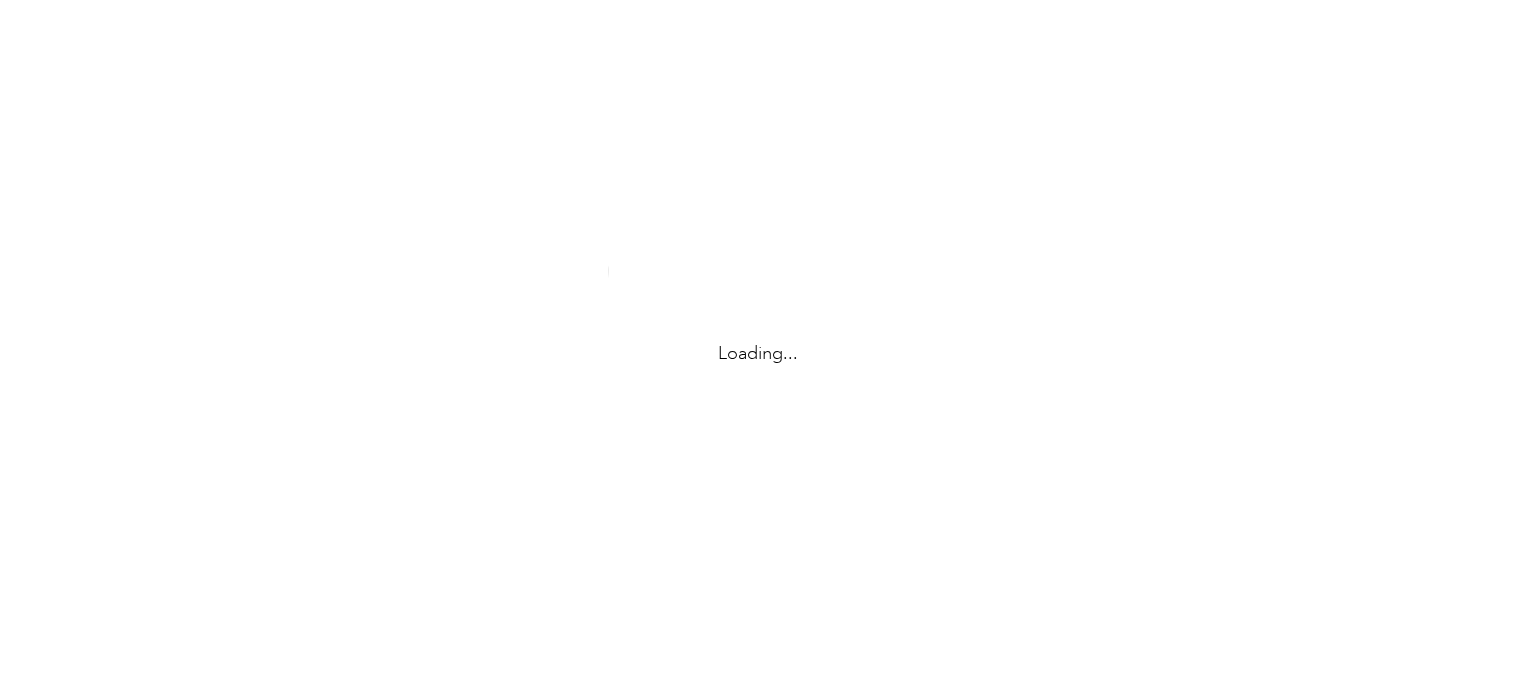 scroll, scrollTop: 0, scrollLeft: 0, axis: both 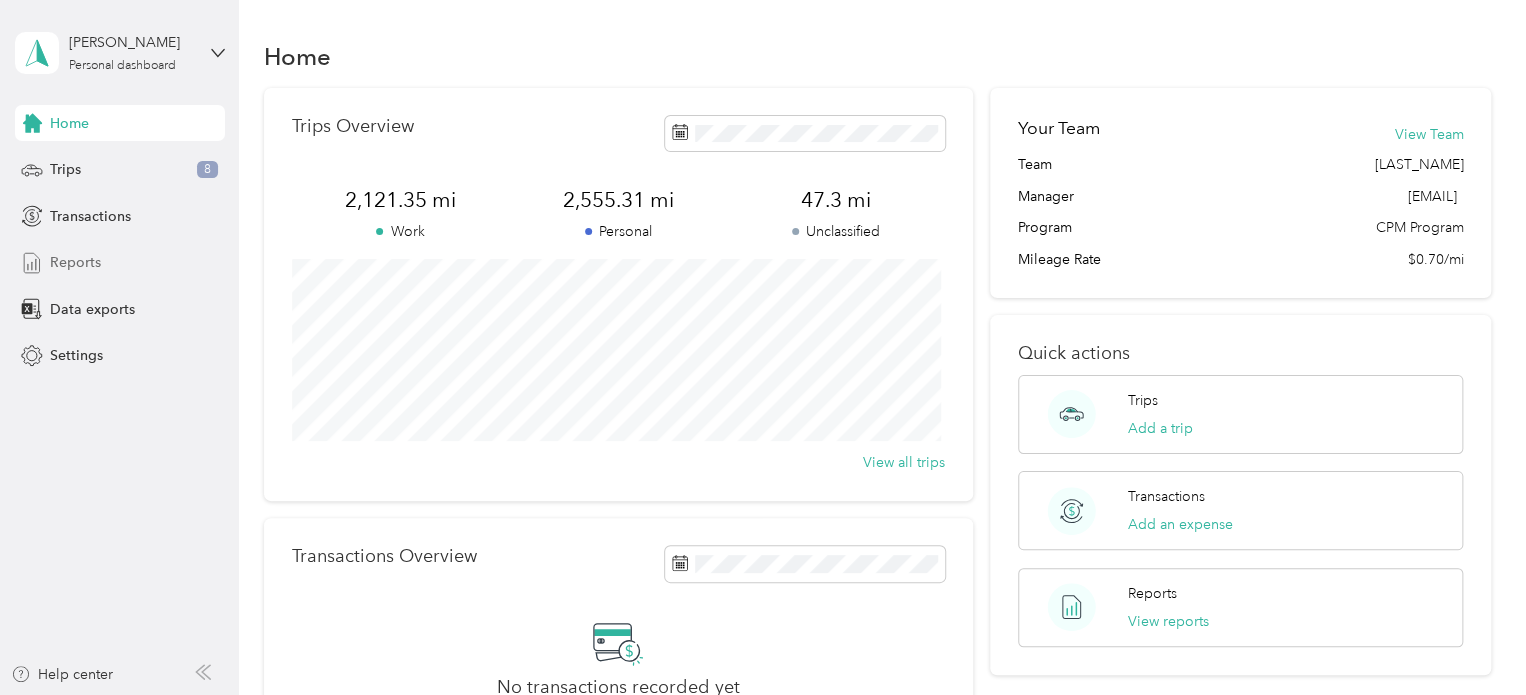 click on "Reports" at bounding box center (75, 262) 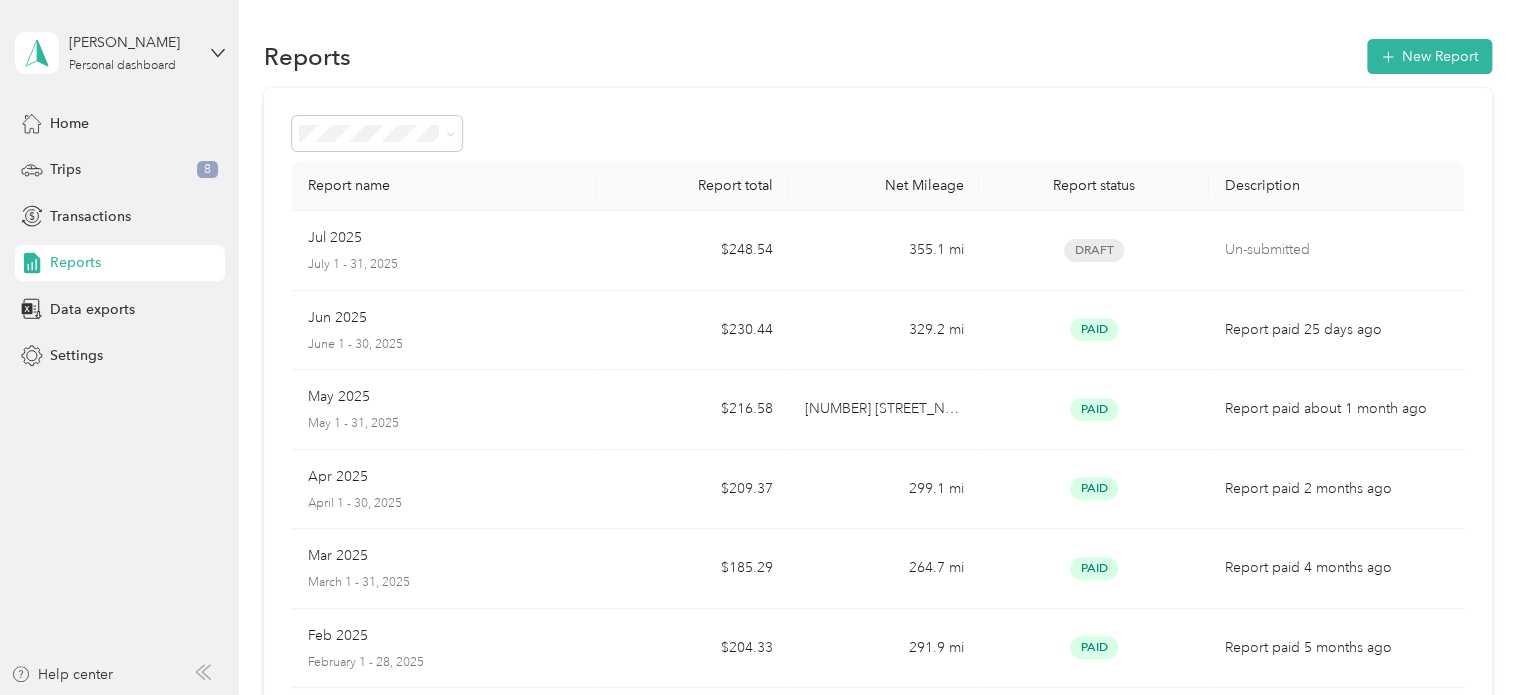 drag, startPoint x: 91, startPoint y: 265, endPoint x: 334, endPoint y: 61, distance: 317.2775 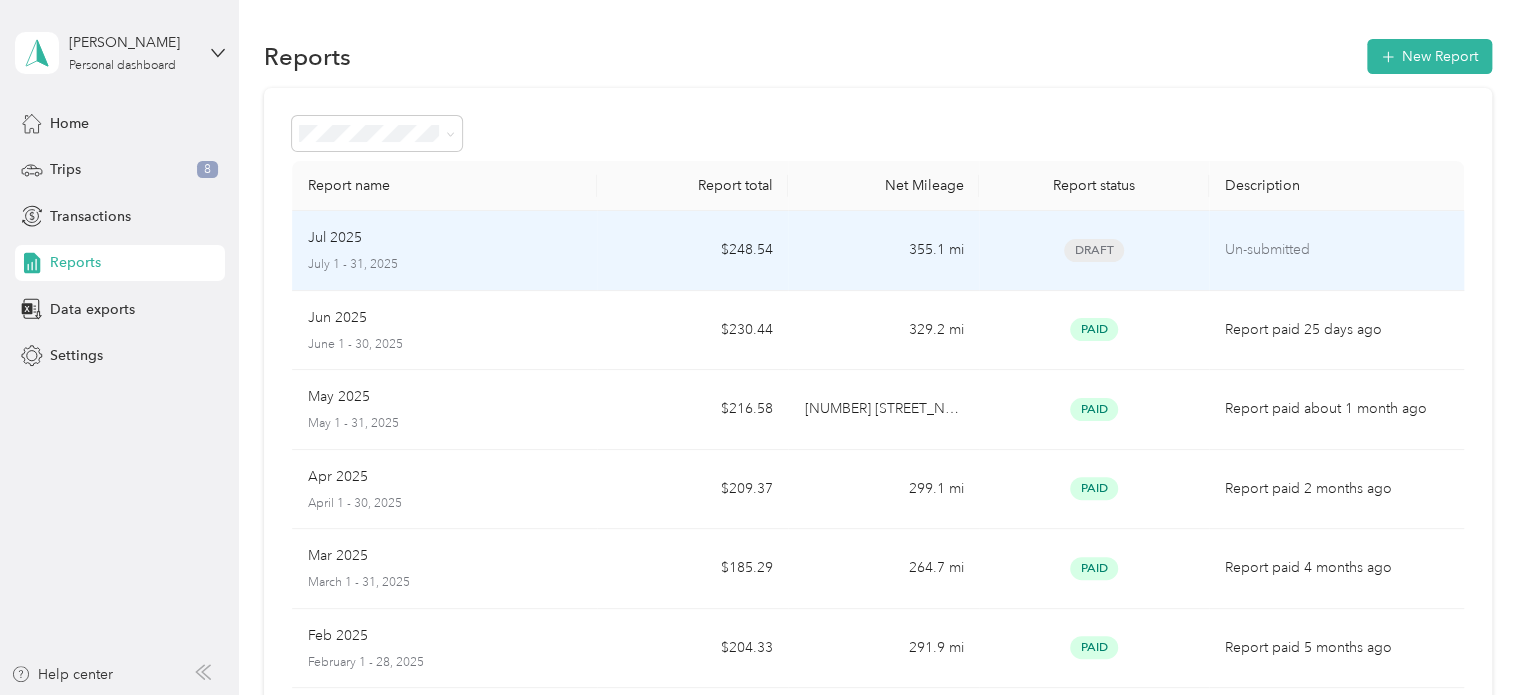 click on "Draft" at bounding box center (1093, 250) 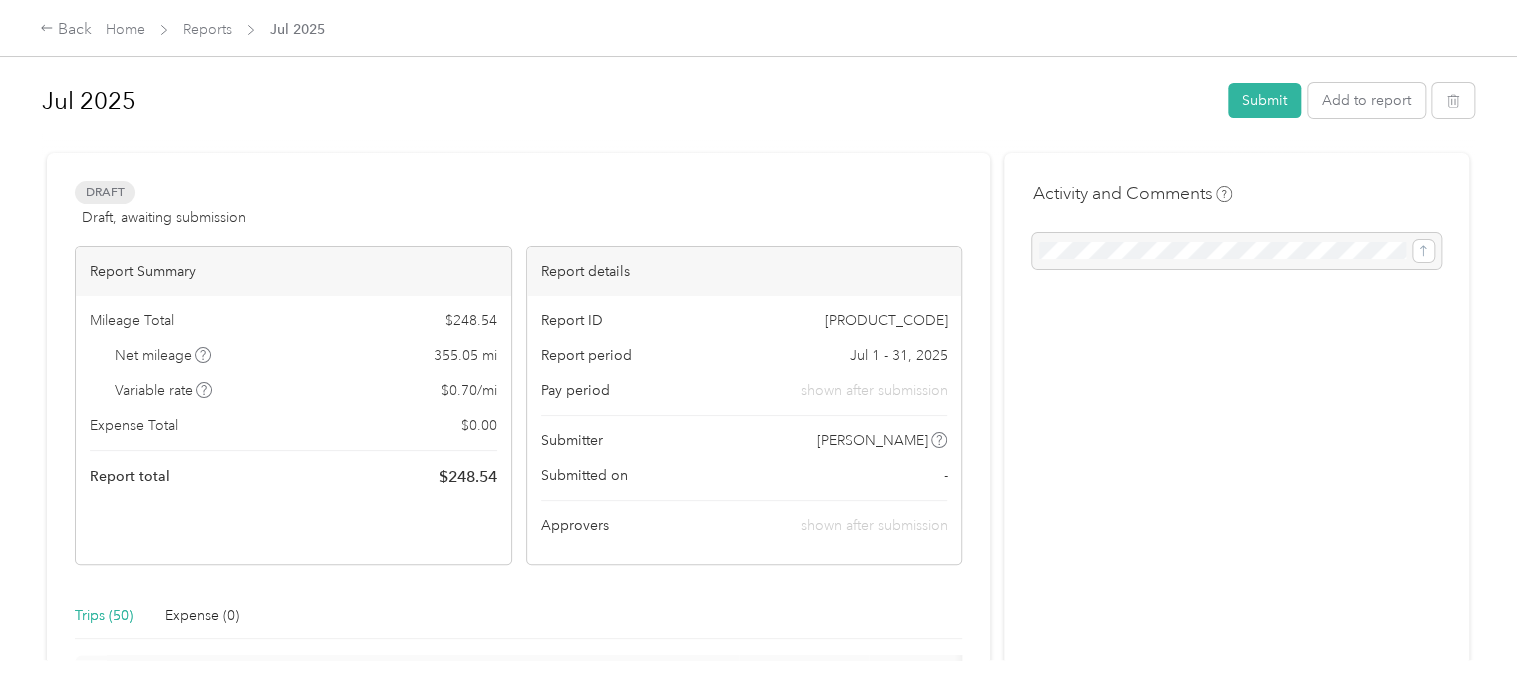 click at bounding box center [1236, 251] 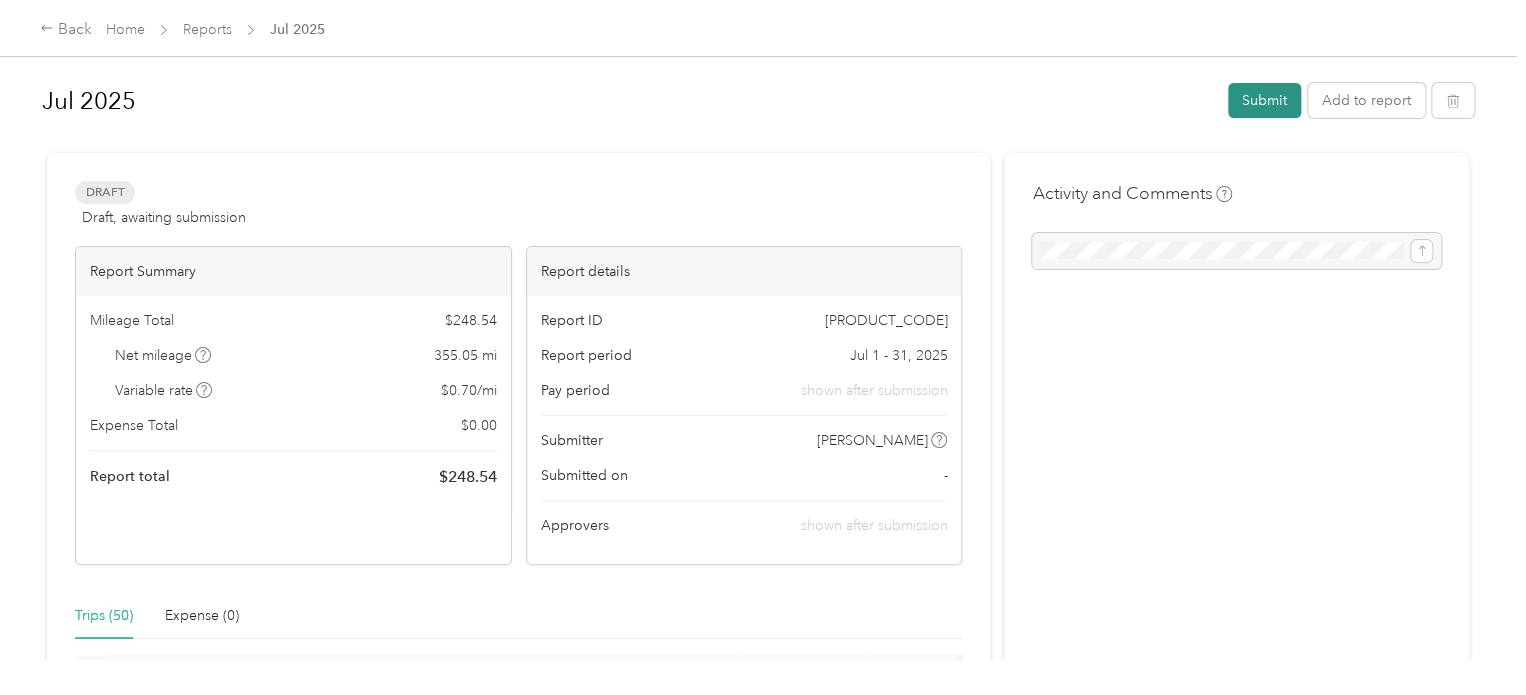 click on "Submit" at bounding box center [1264, 100] 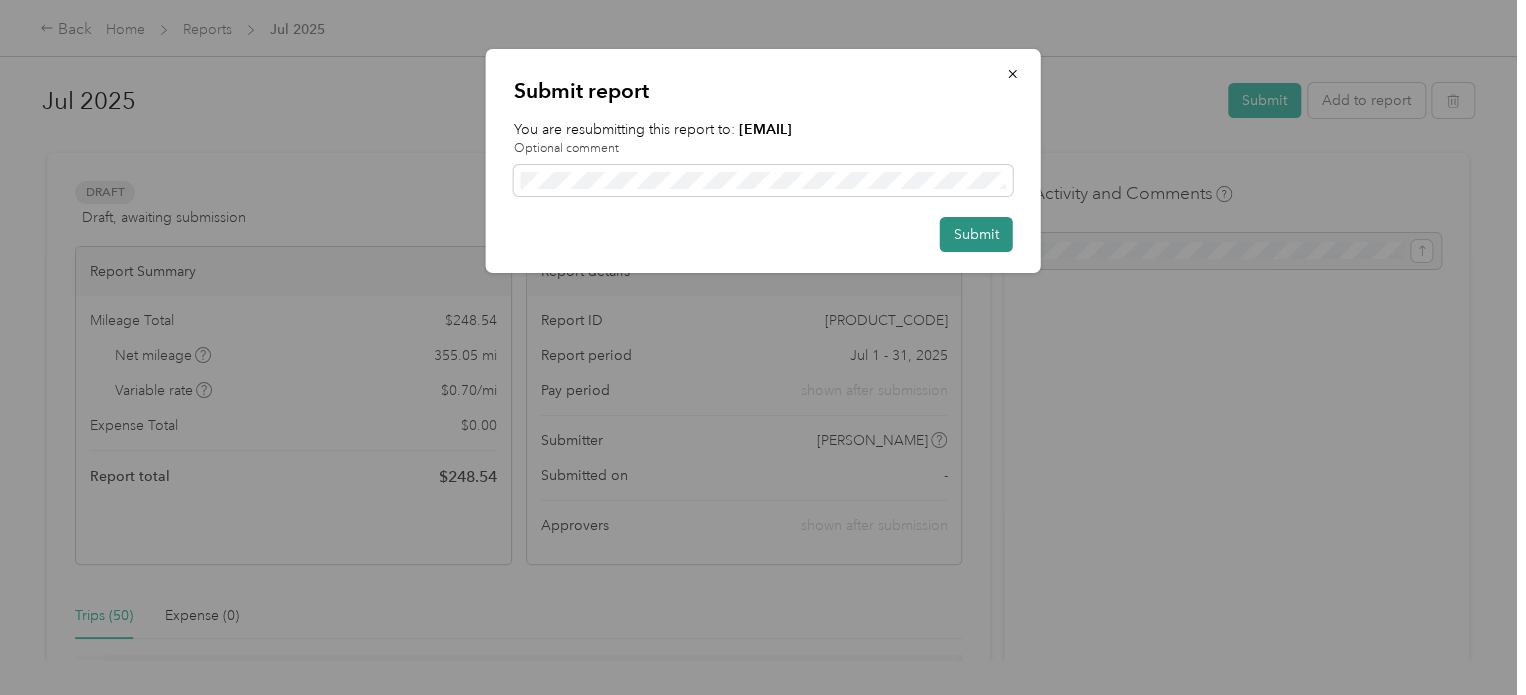 click on "Submit" at bounding box center (976, 234) 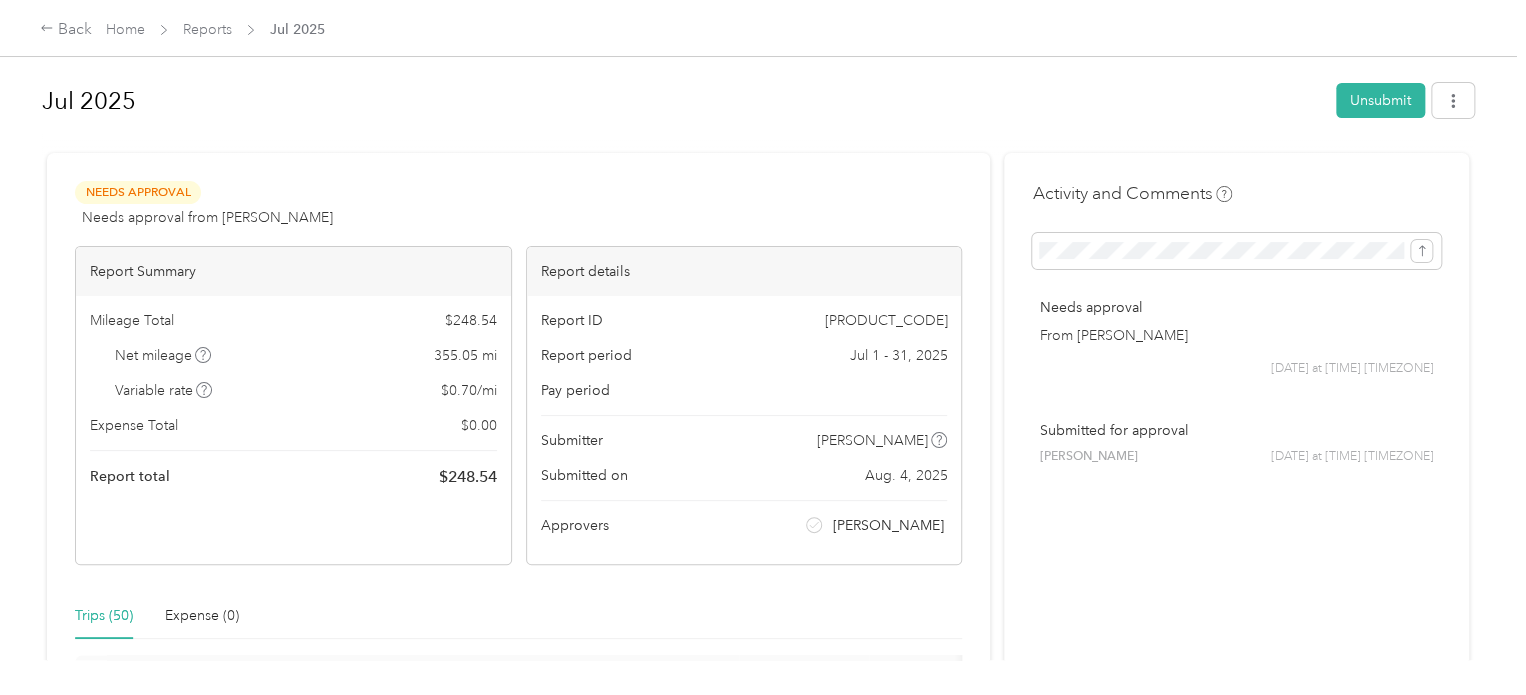 click on "Back Home Reports Jul 2025" at bounding box center (763, 28) 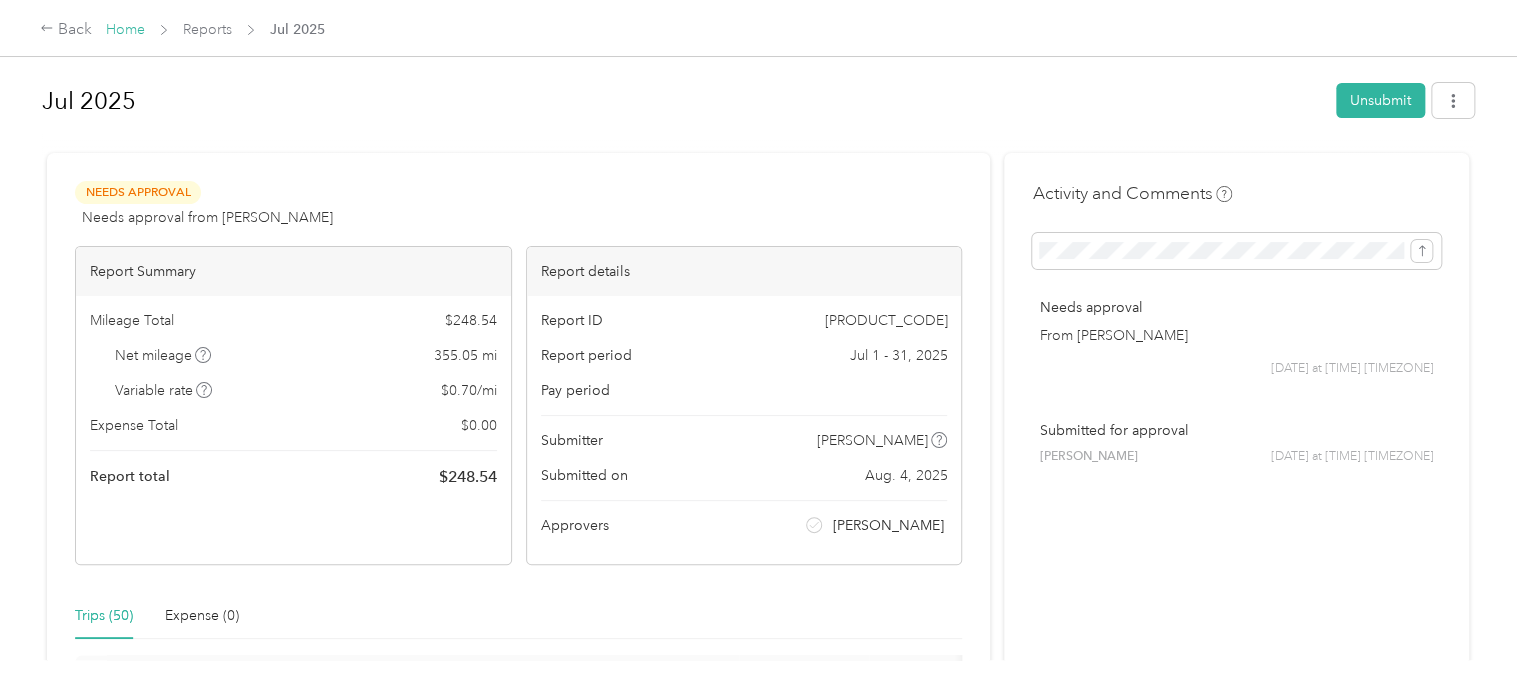 click on "Home" at bounding box center (125, 29) 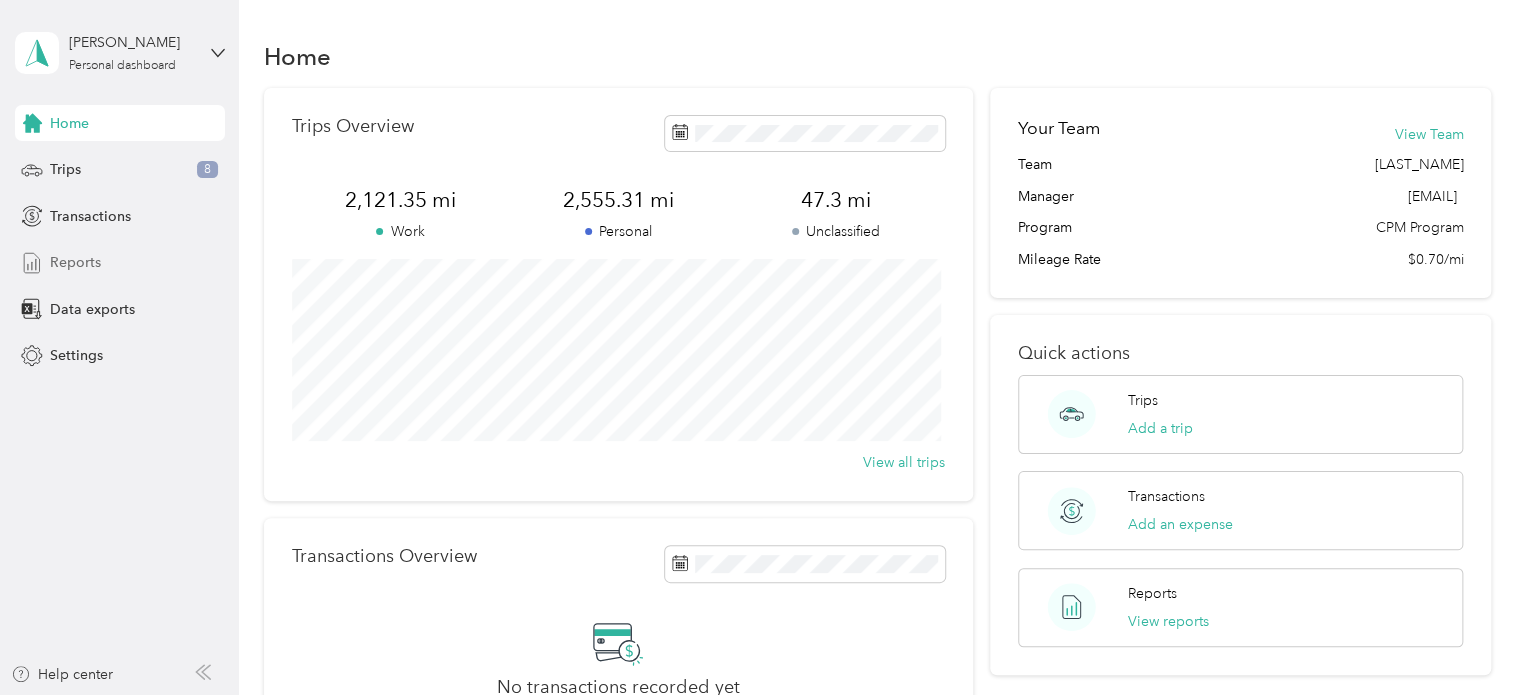click on "Reports" at bounding box center (75, 262) 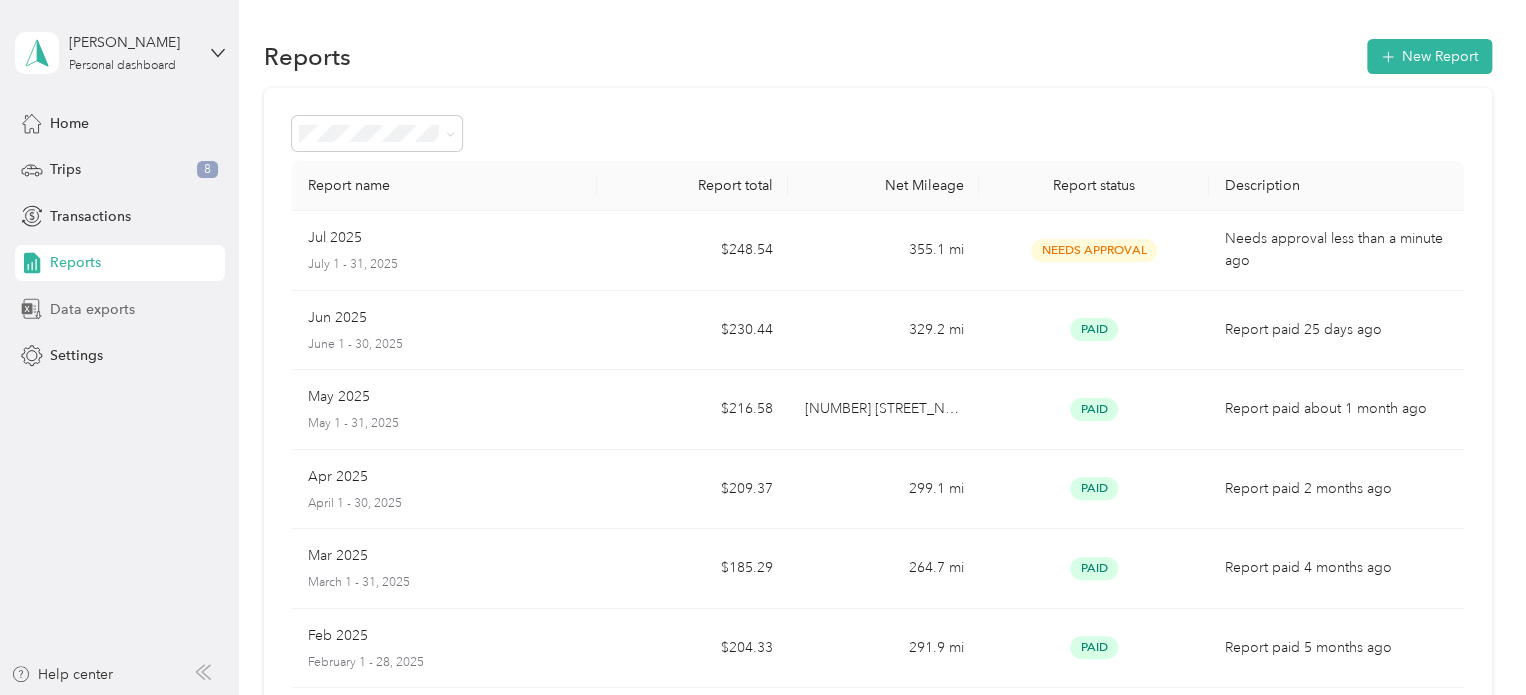 click on "Data exports" at bounding box center [92, 309] 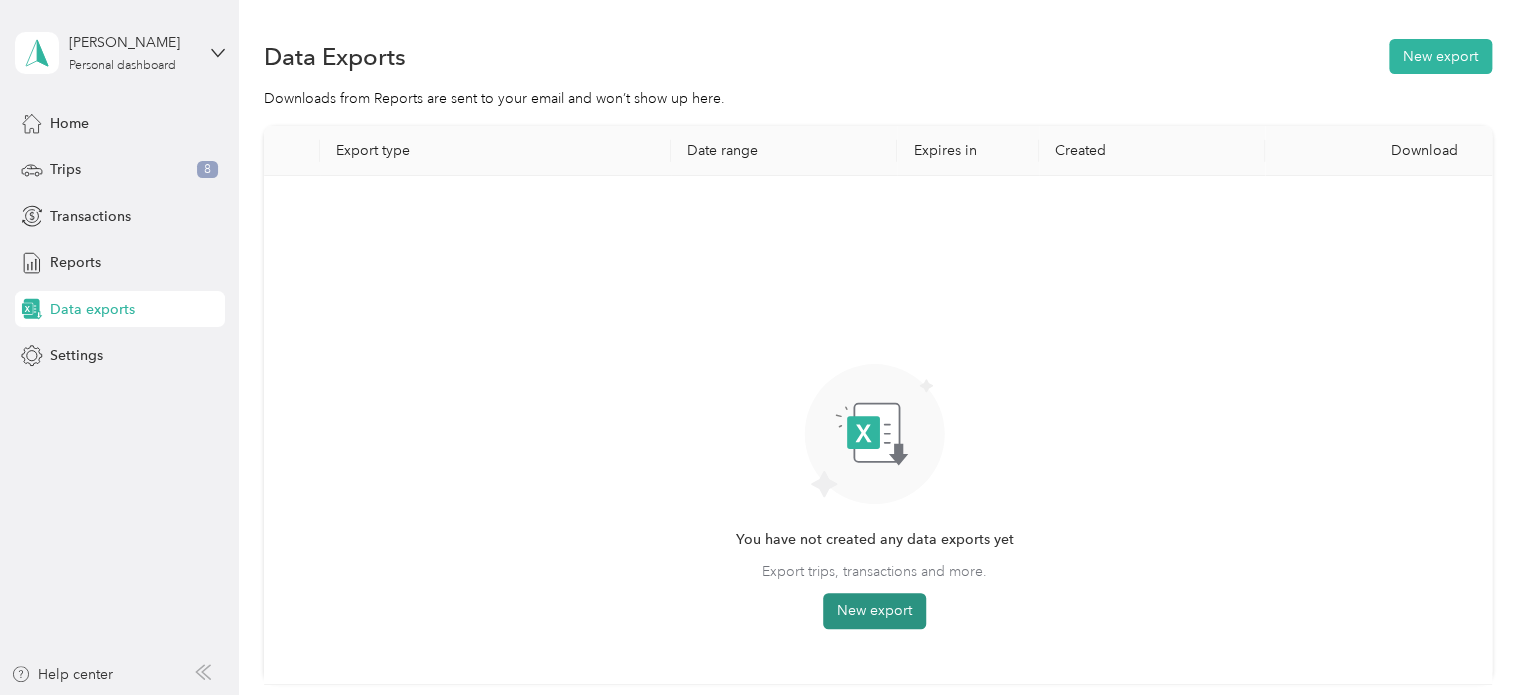 click on "New export" at bounding box center (874, 611) 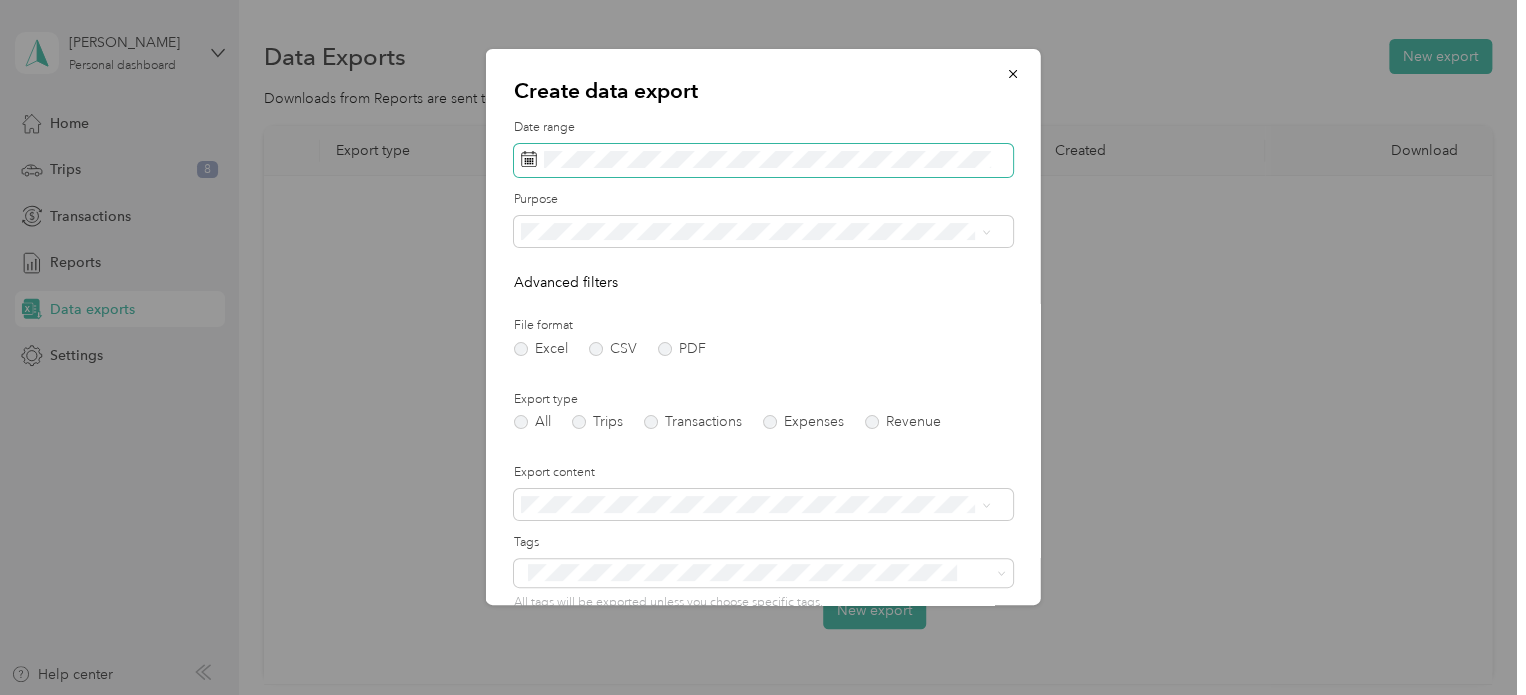 click 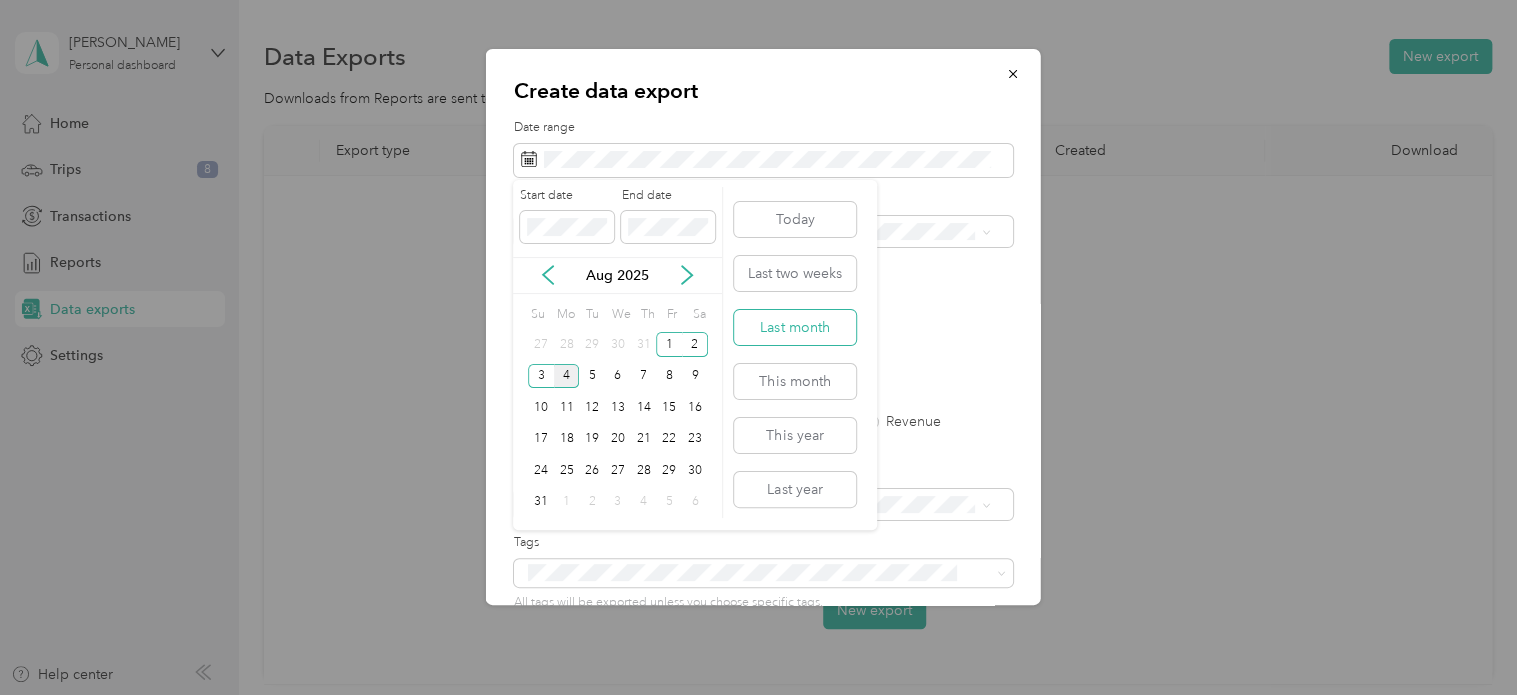 click on "Last month" at bounding box center (795, 327) 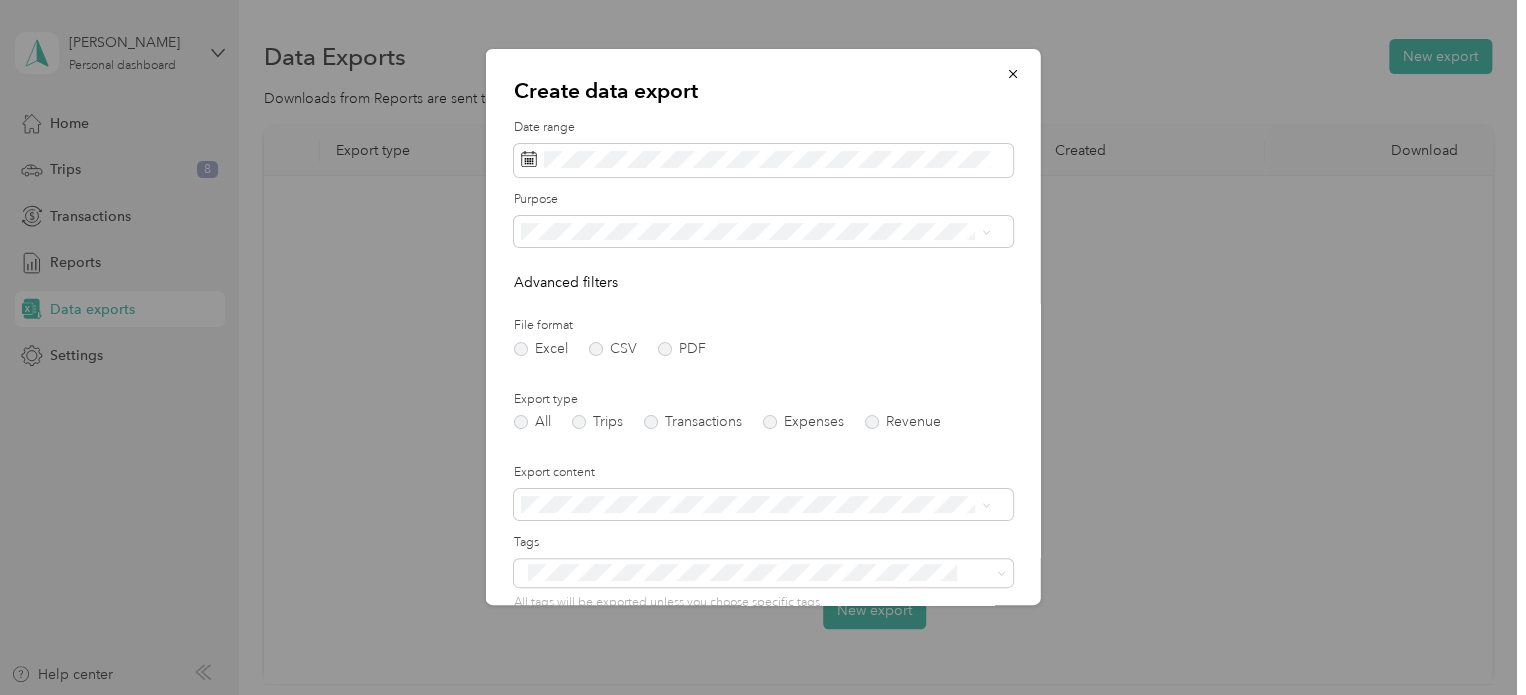 scroll, scrollTop: 171, scrollLeft: 0, axis: vertical 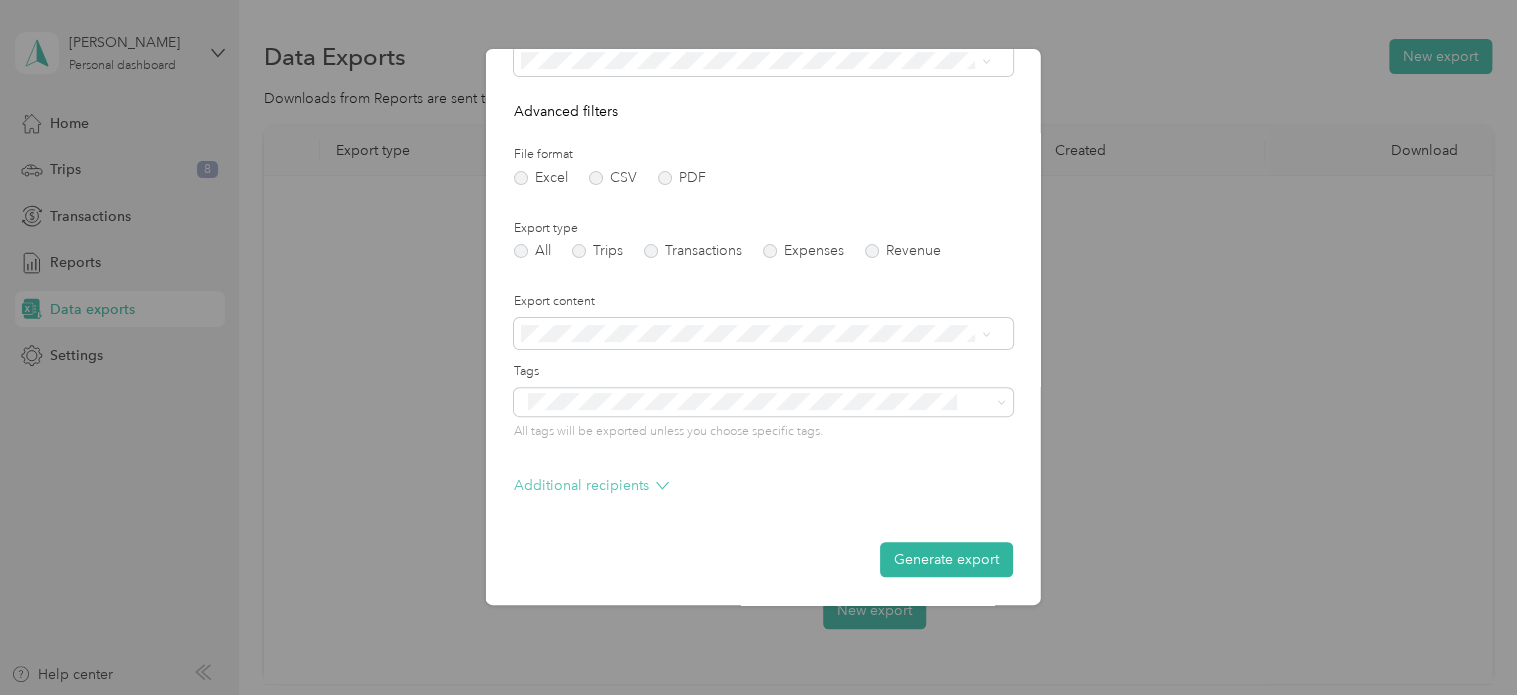 click on "Additional recipients" at bounding box center [591, 485] 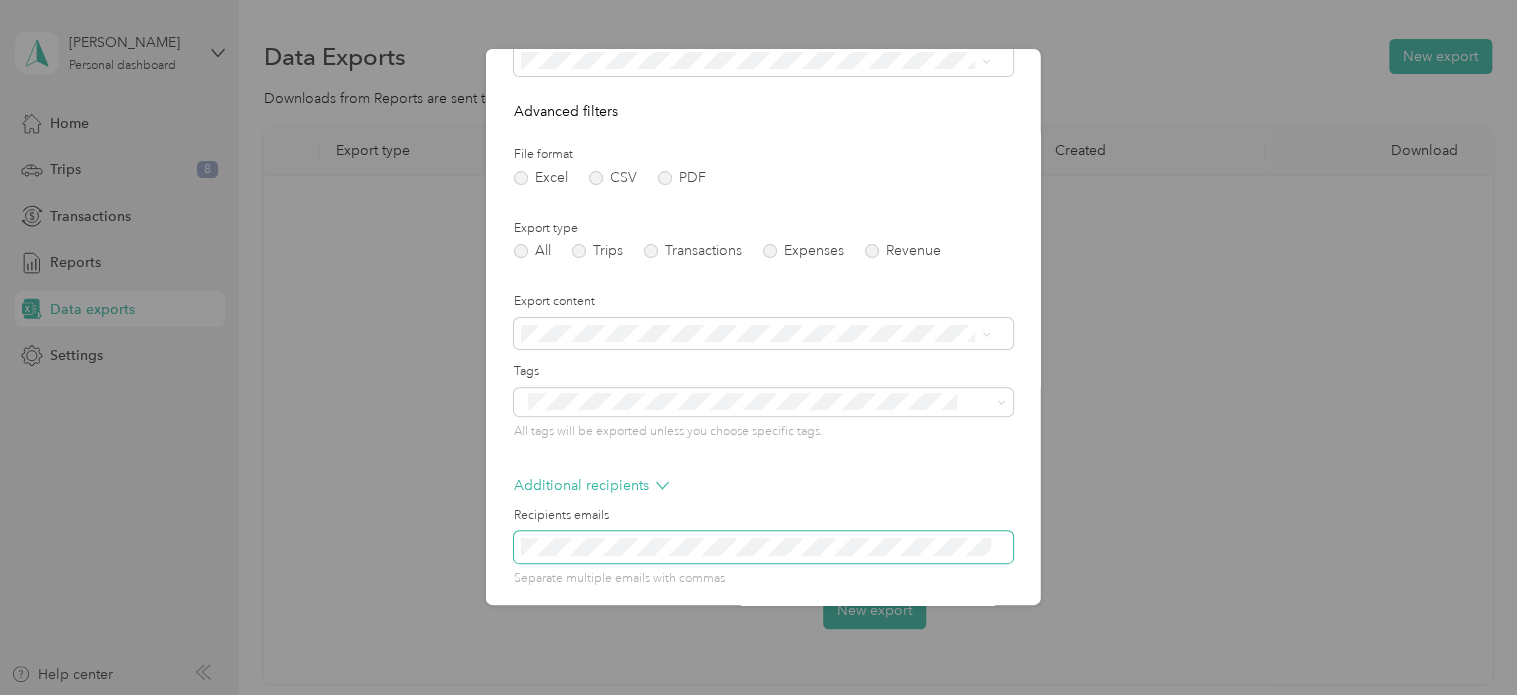 scroll, scrollTop: 0, scrollLeft: 325, axis: horizontal 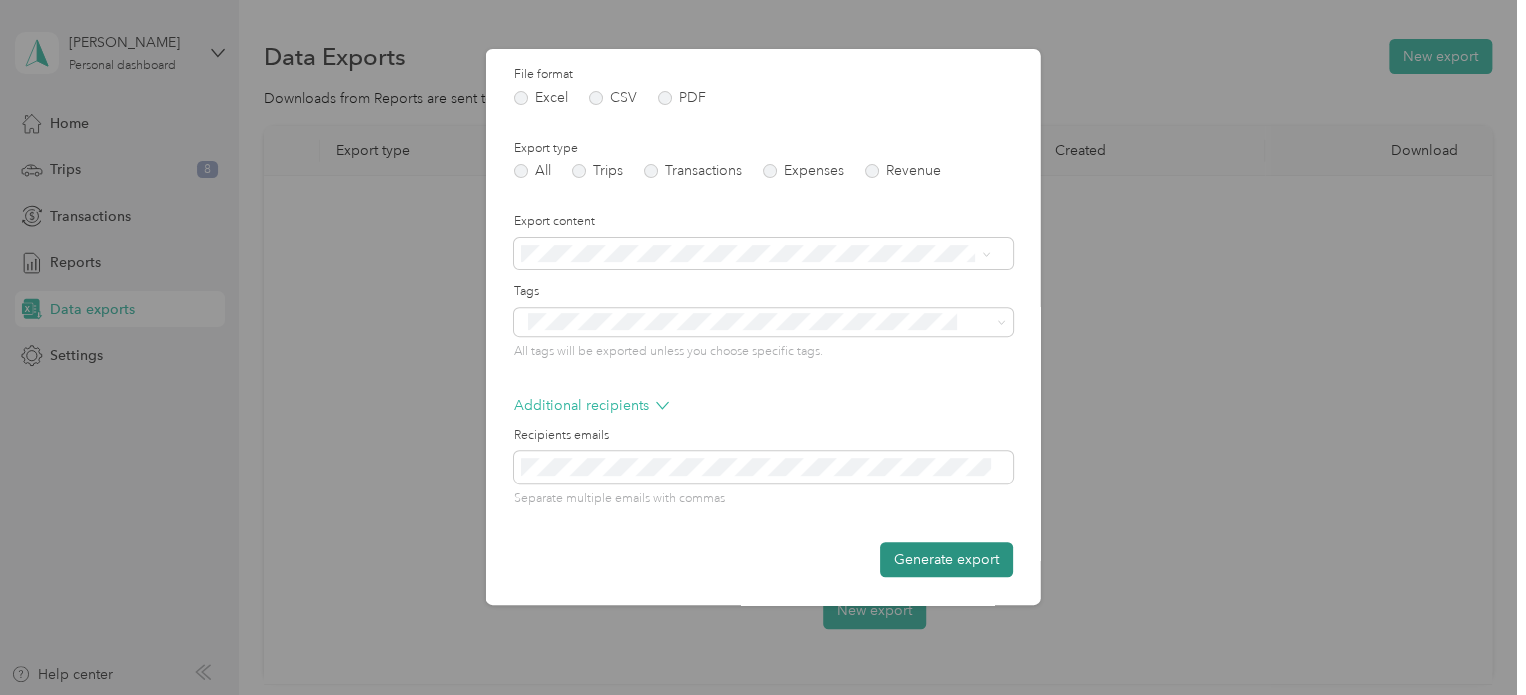 click on "Generate export" at bounding box center [946, 559] 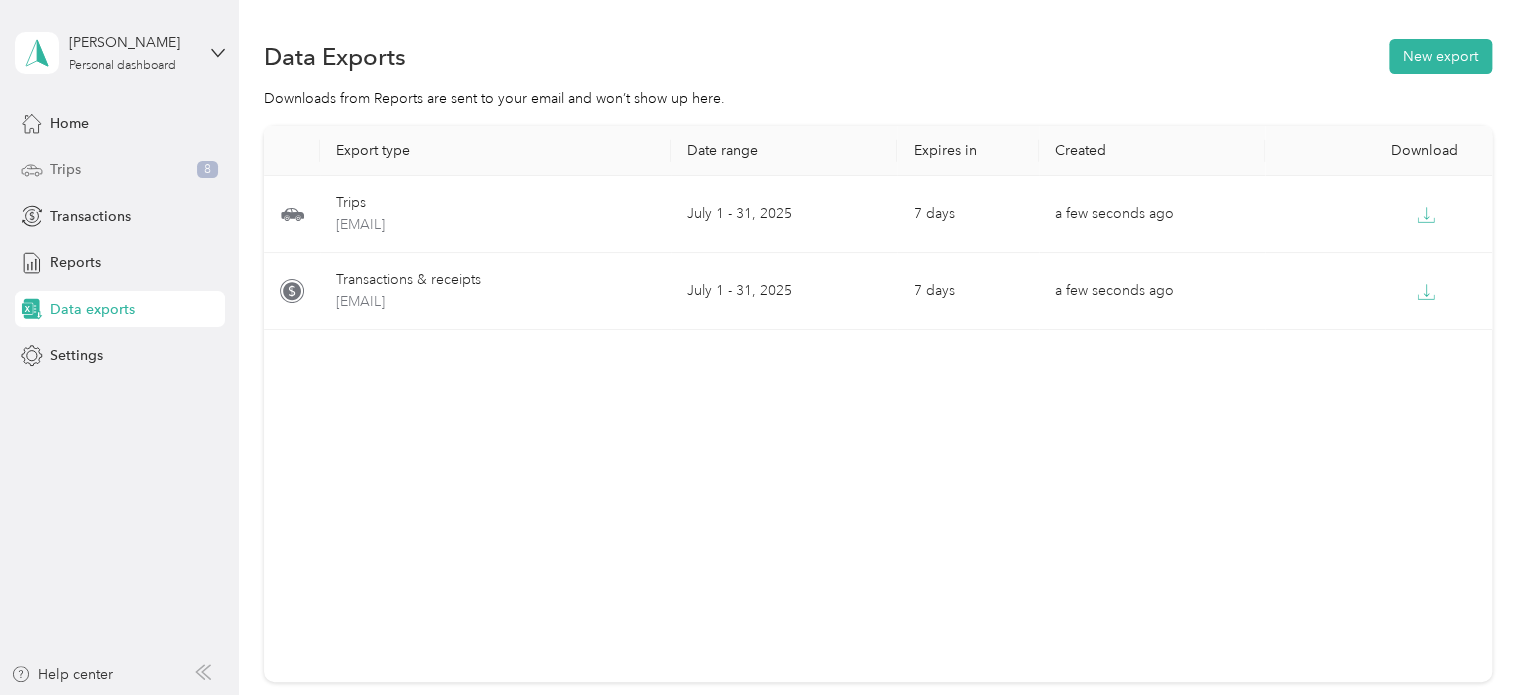 click on "Trips" at bounding box center [65, 169] 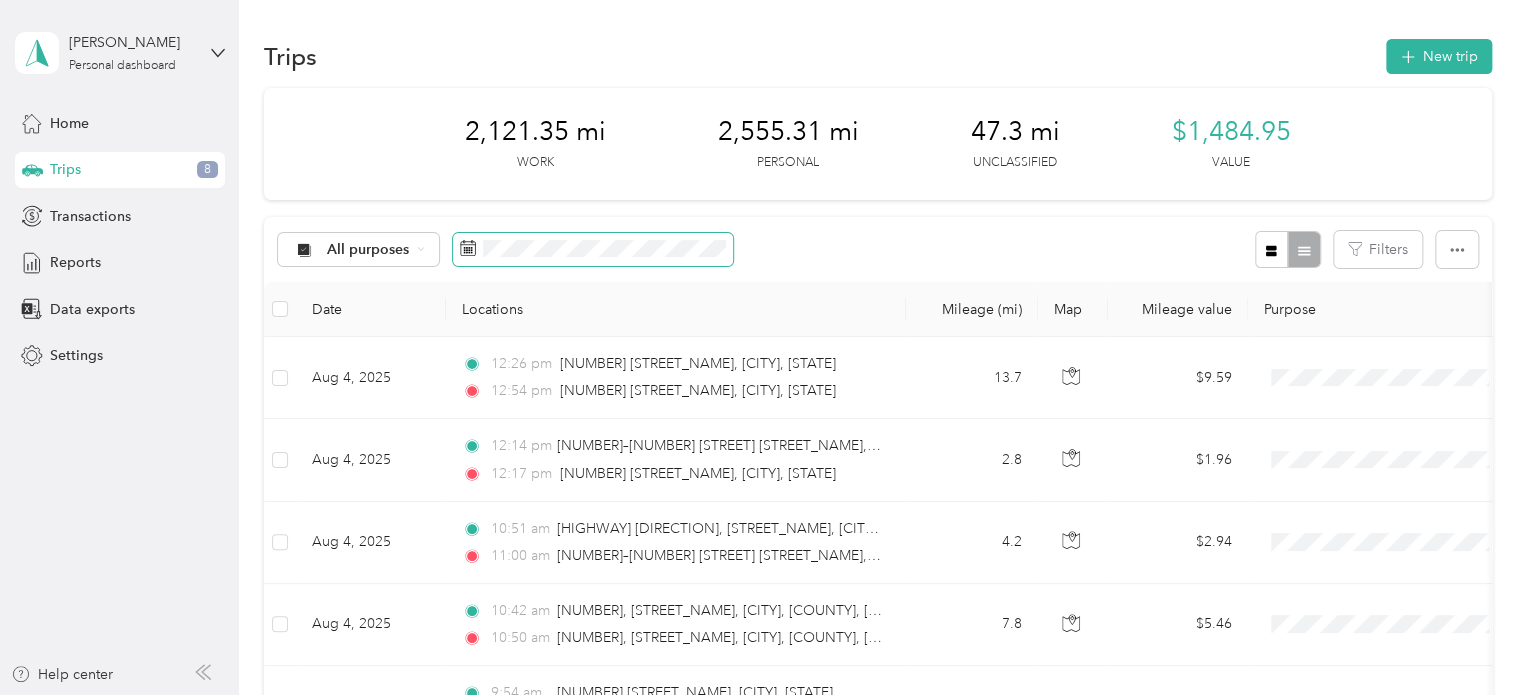 click at bounding box center (593, 250) 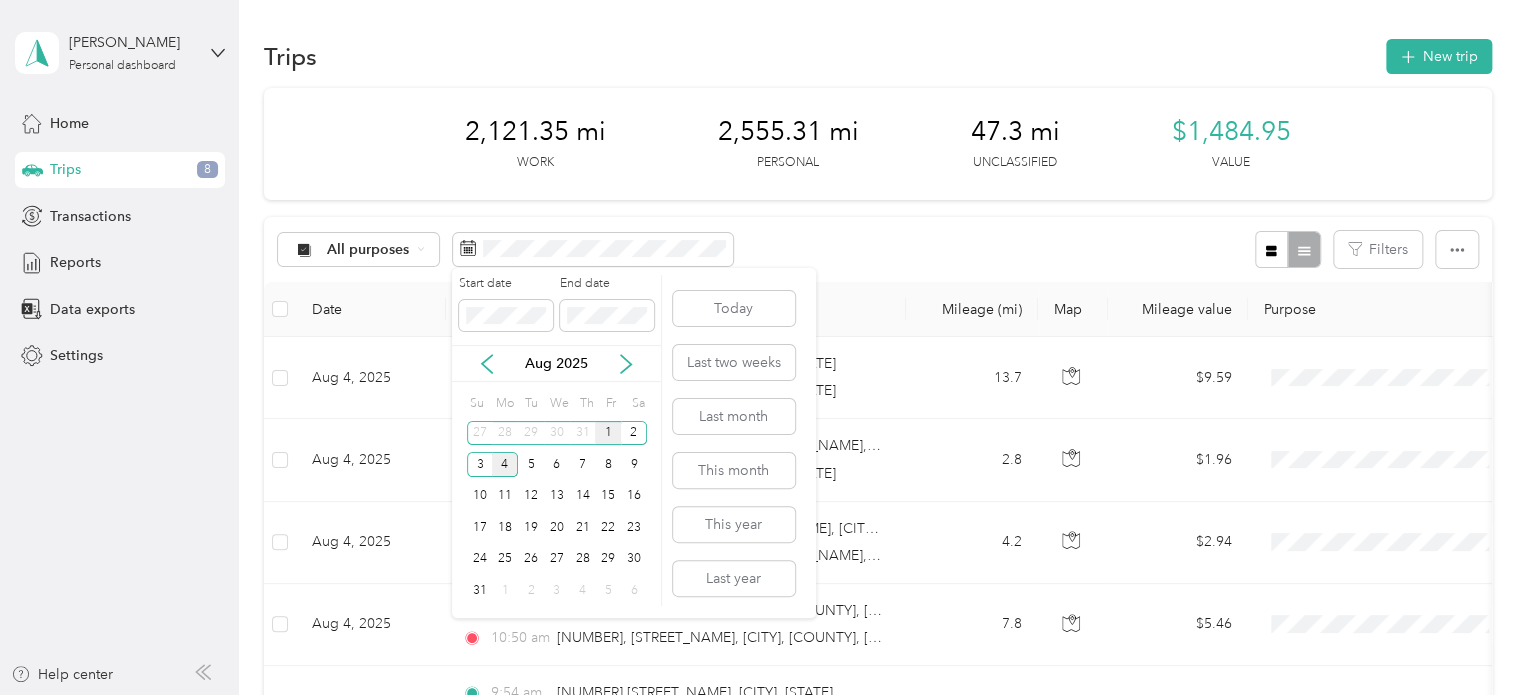 click on "1" at bounding box center (608, 433) 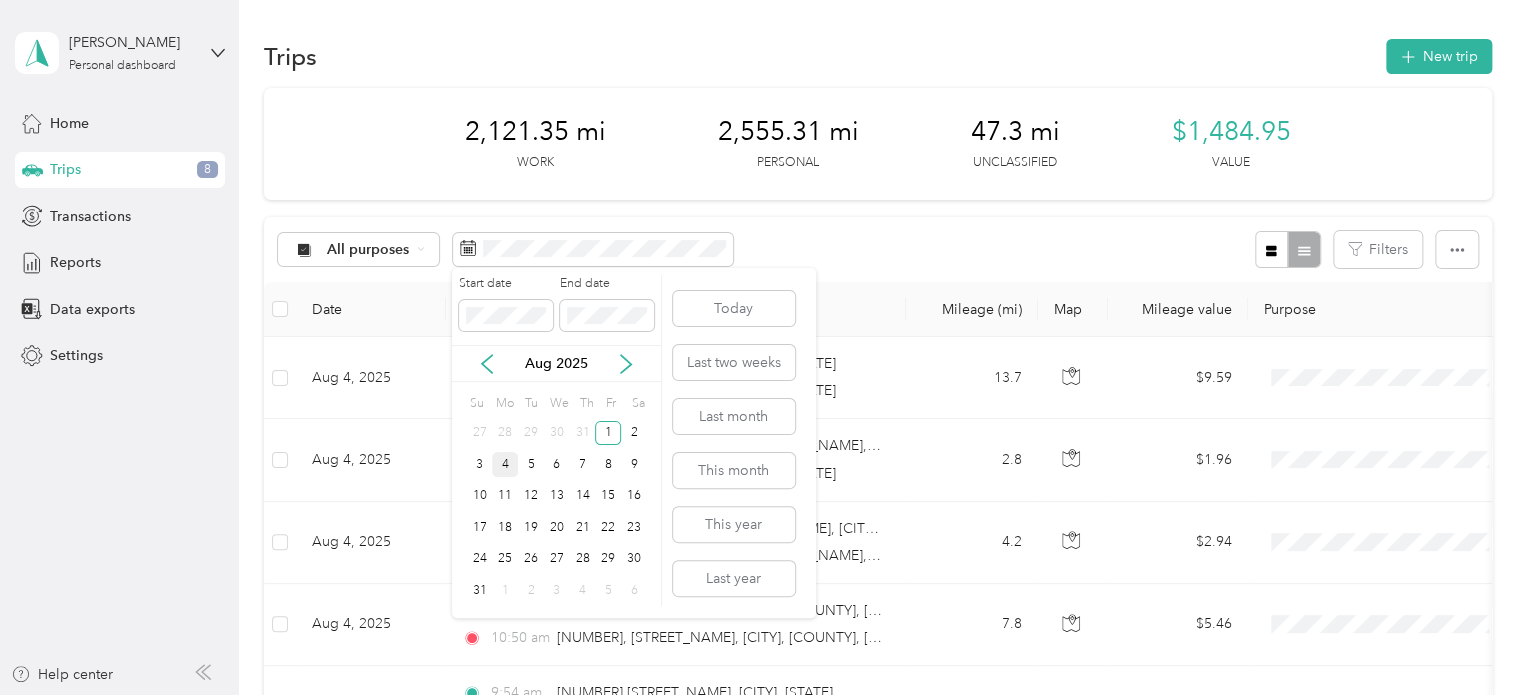 click on "4" at bounding box center (505, 464) 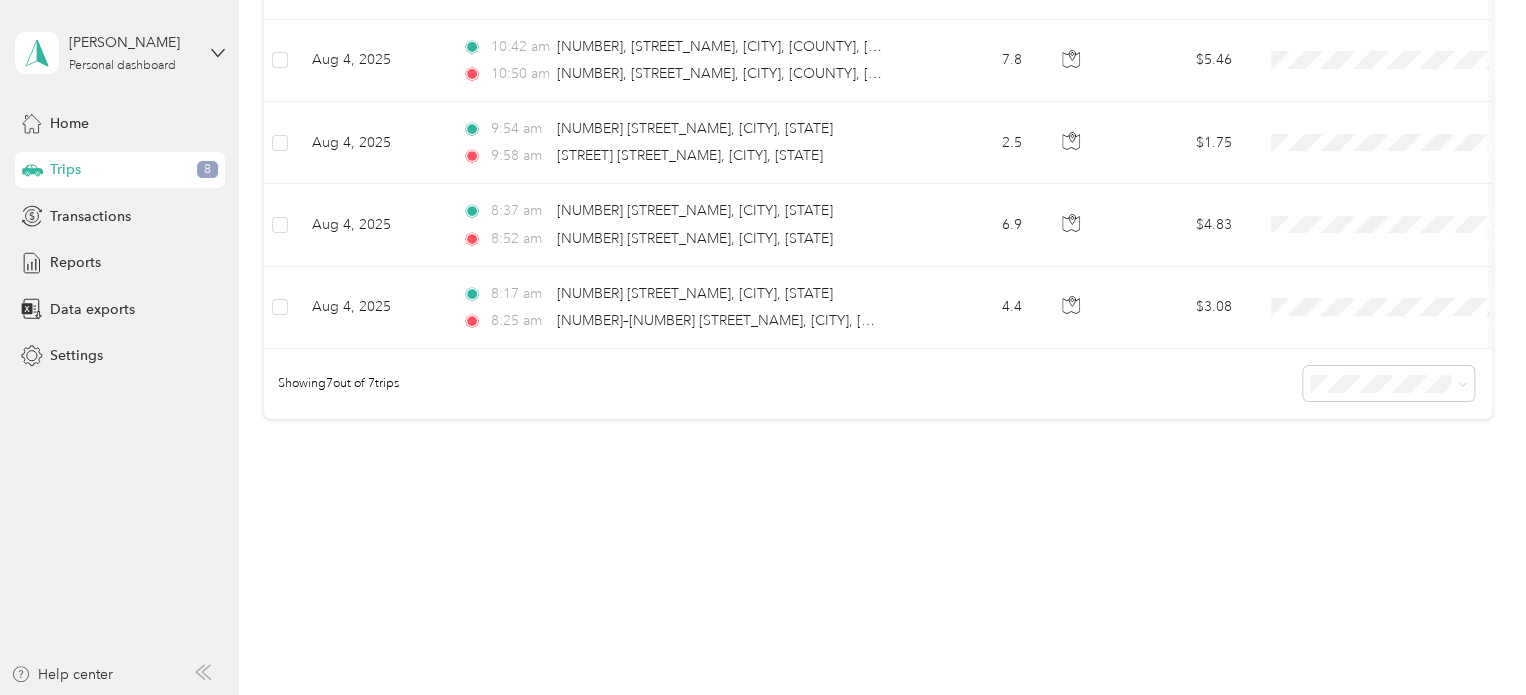 scroll, scrollTop: 0, scrollLeft: 0, axis: both 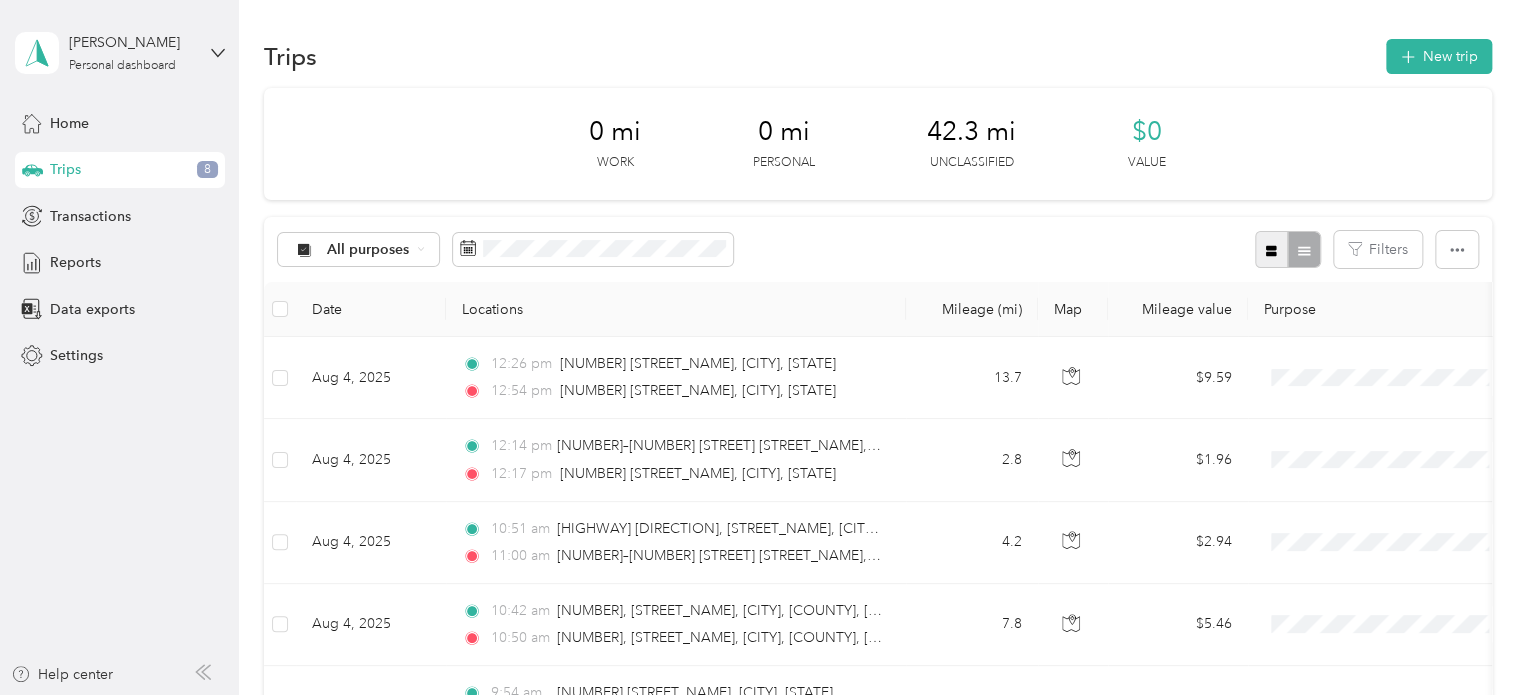 click at bounding box center (1272, 249) 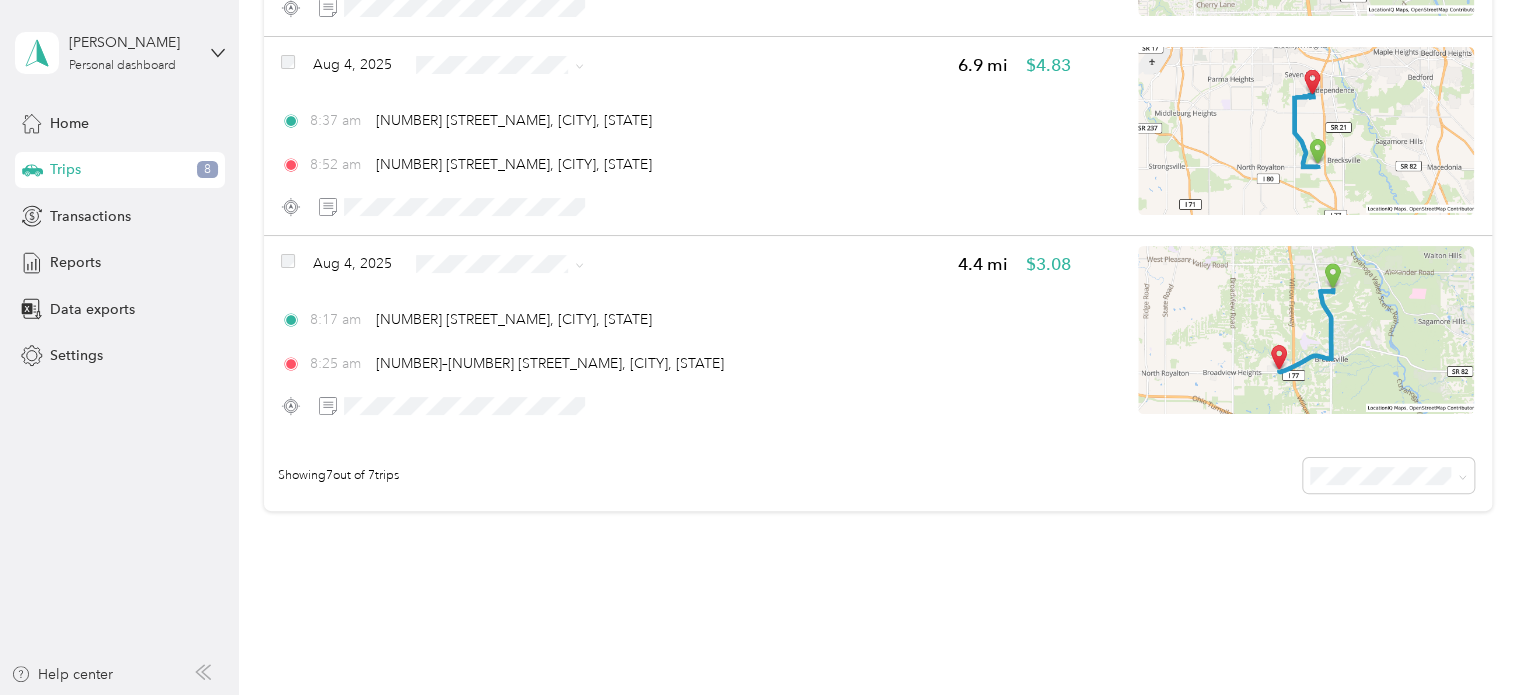 scroll, scrollTop: 1238, scrollLeft: 0, axis: vertical 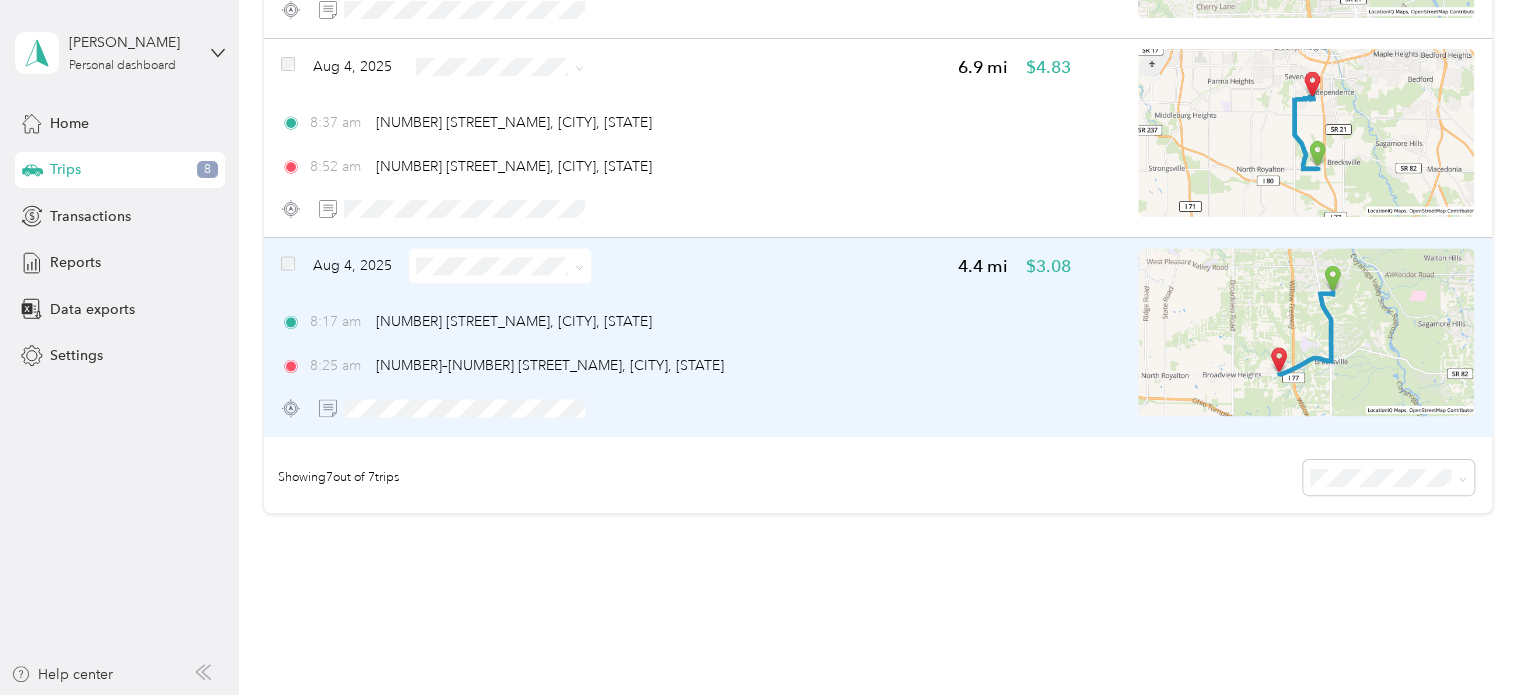 click at bounding box center [1306, 332] 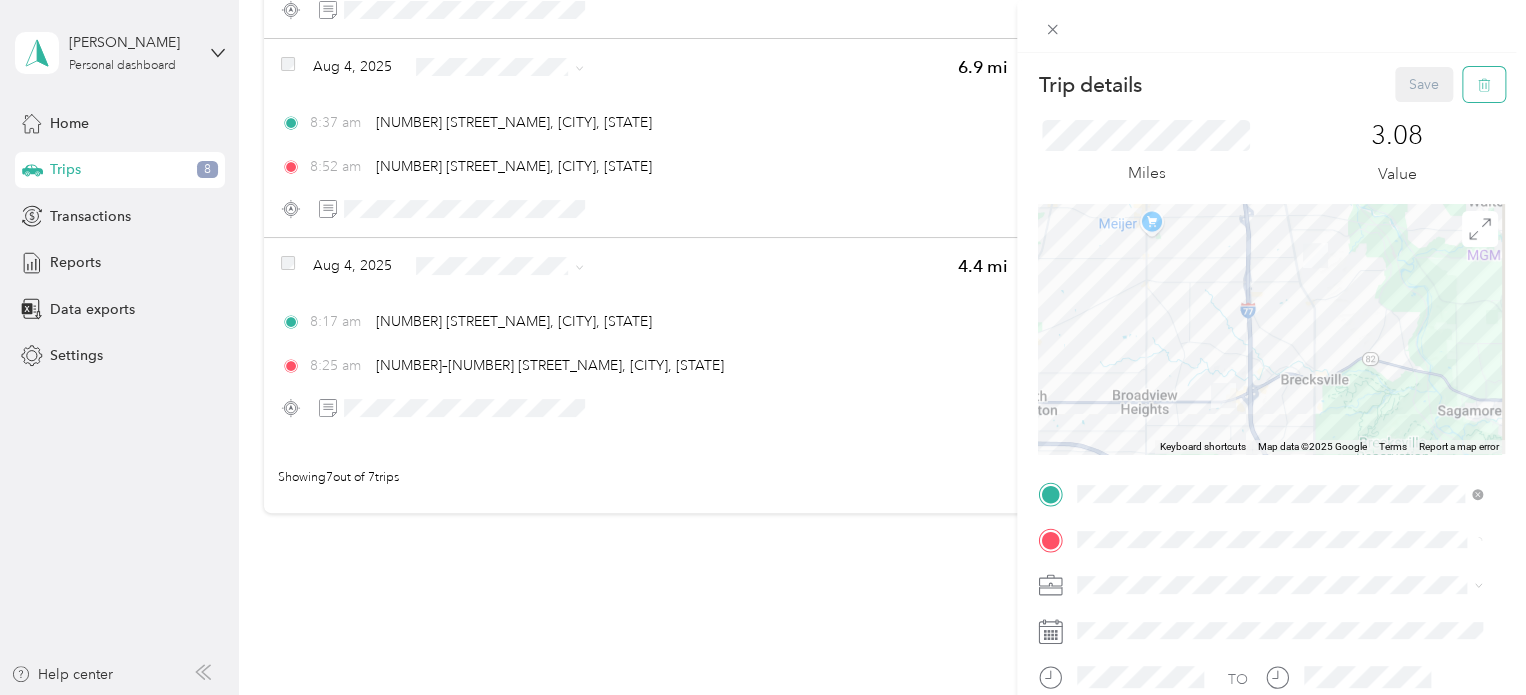 click 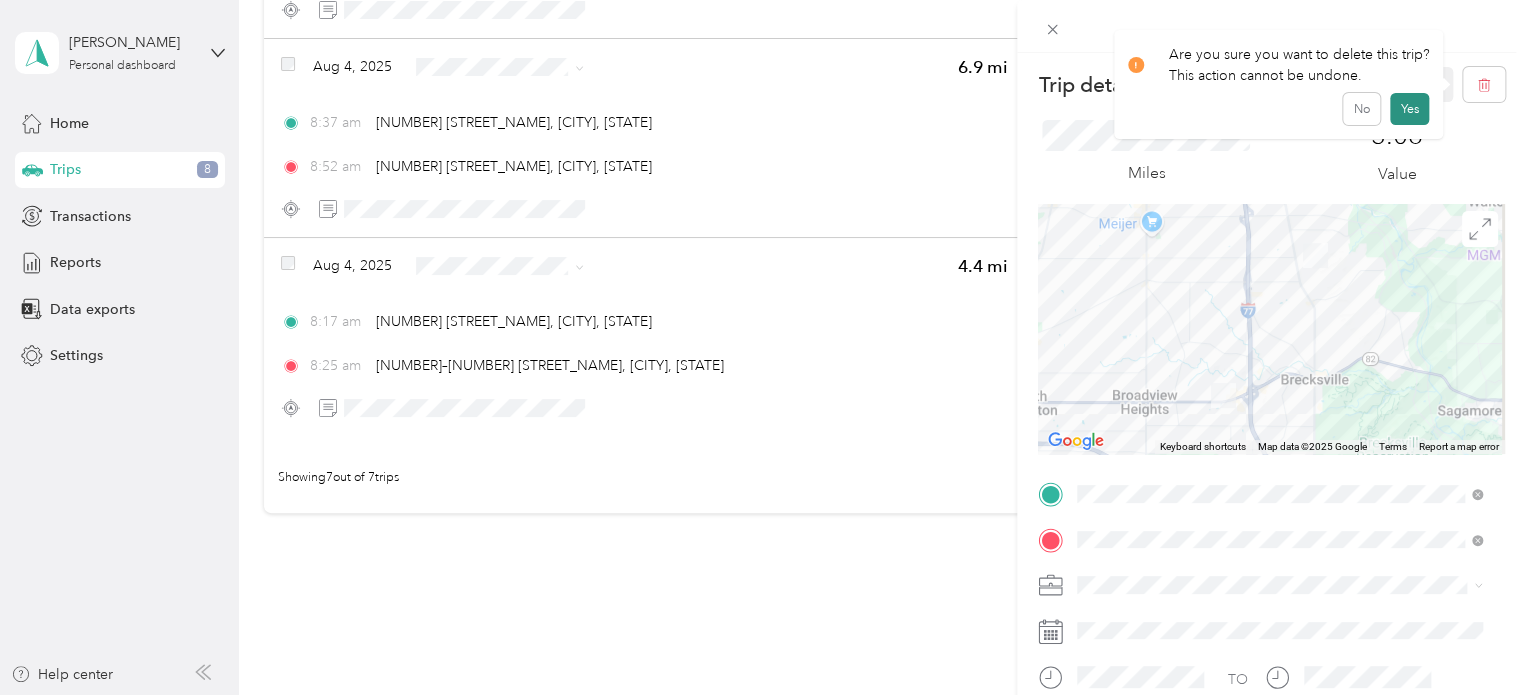 click on "Yes" at bounding box center (1409, 109) 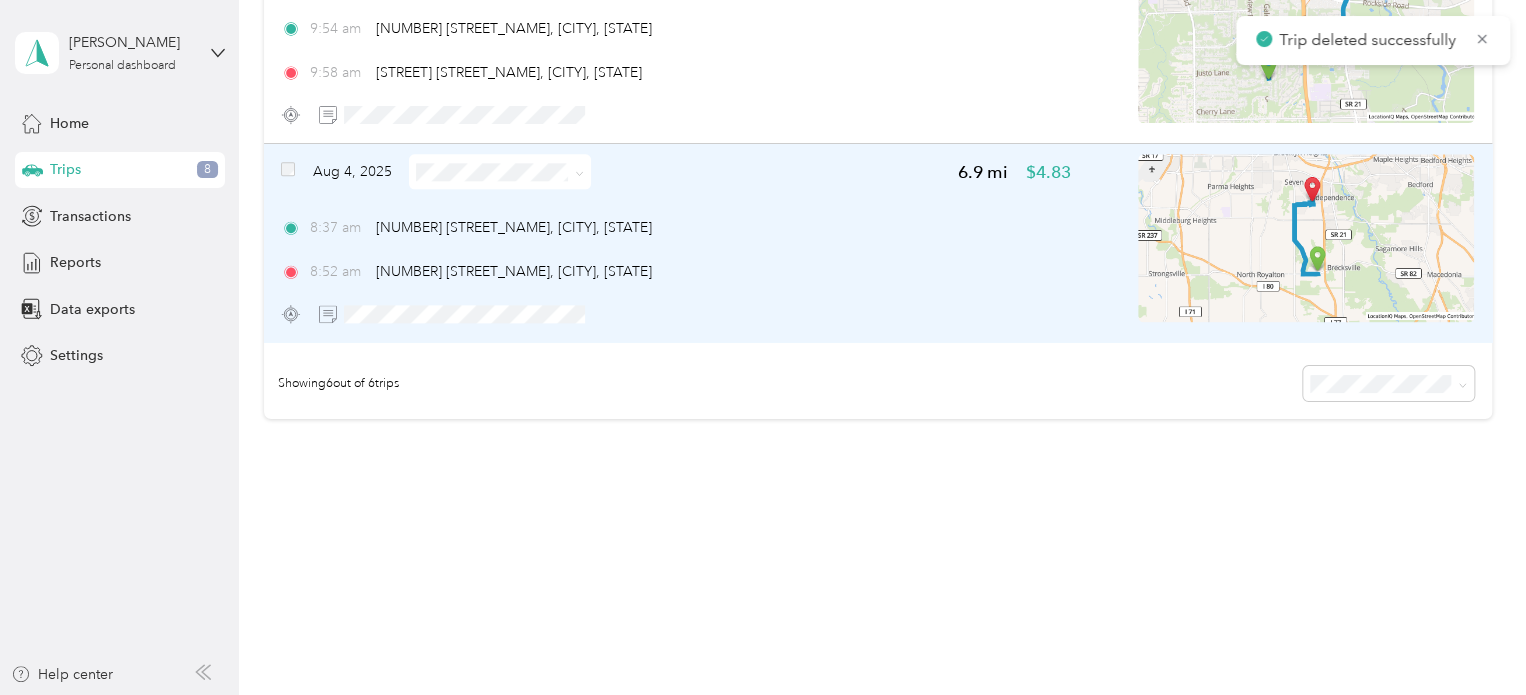 scroll, scrollTop: 1132, scrollLeft: 0, axis: vertical 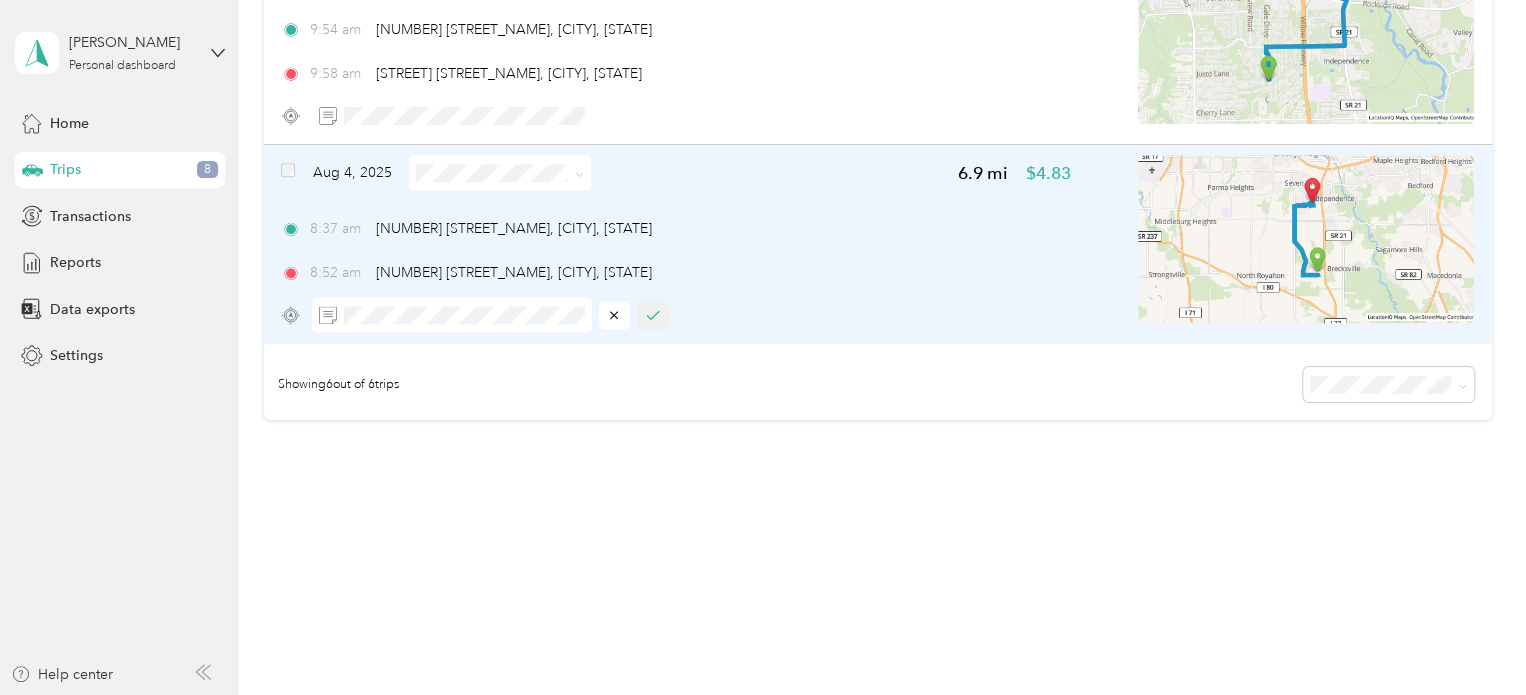 click at bounding box center [653, 315] 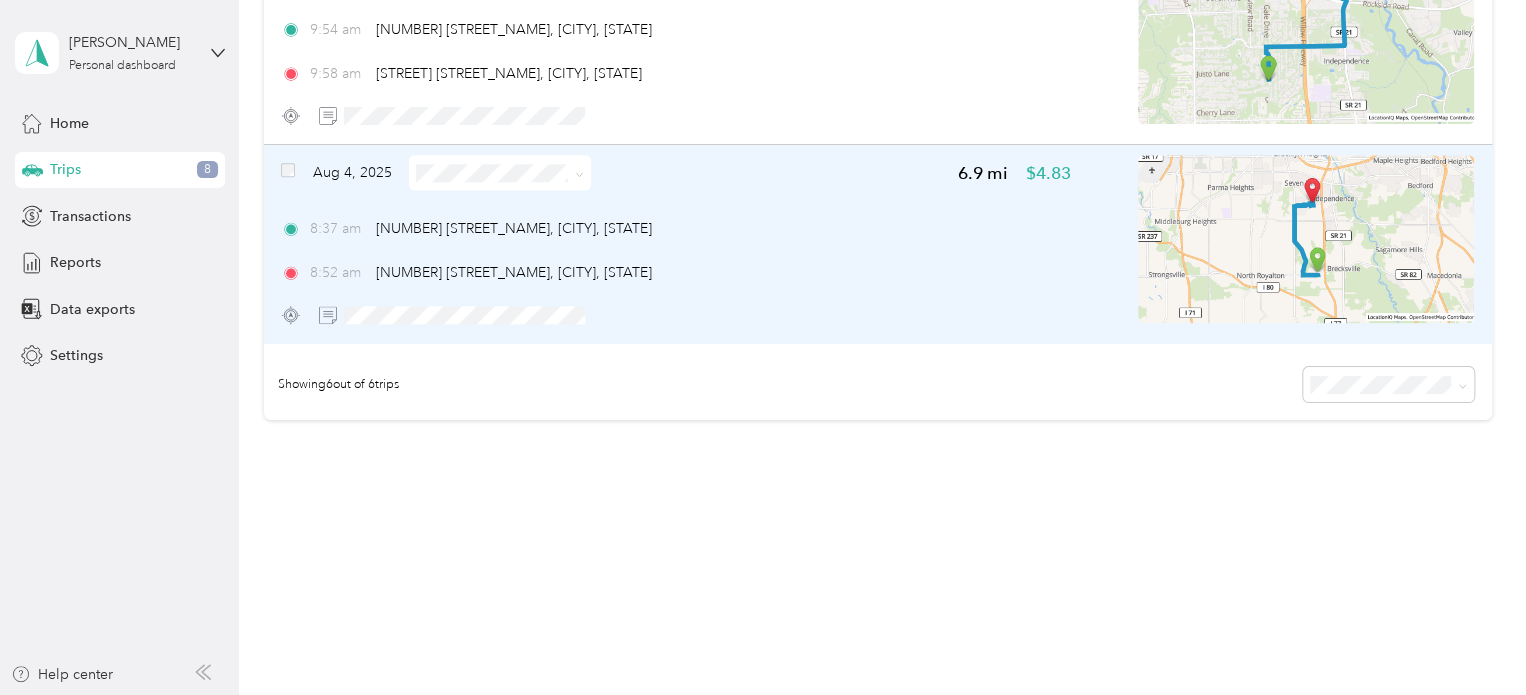 click at bounding box center [500, 172] 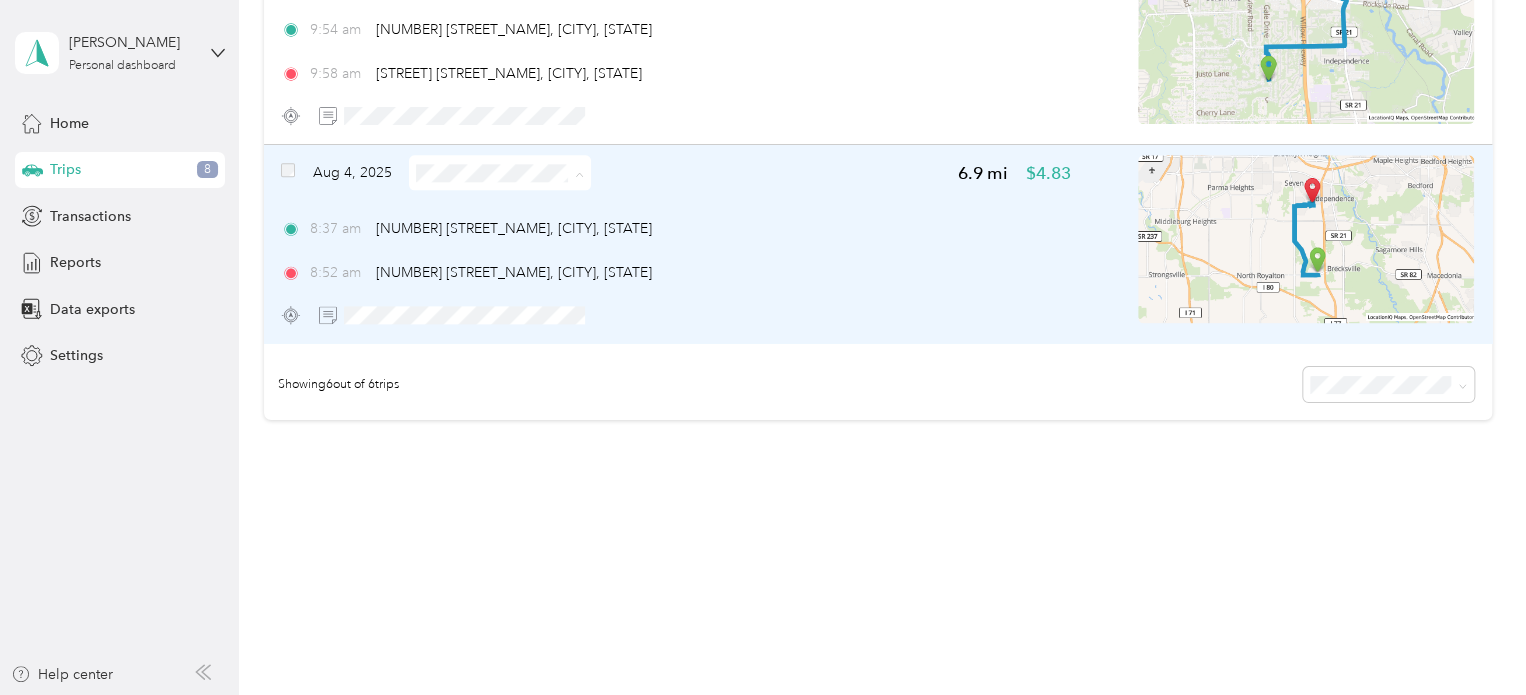 click on "Personal" at bounding box center [516, 243] 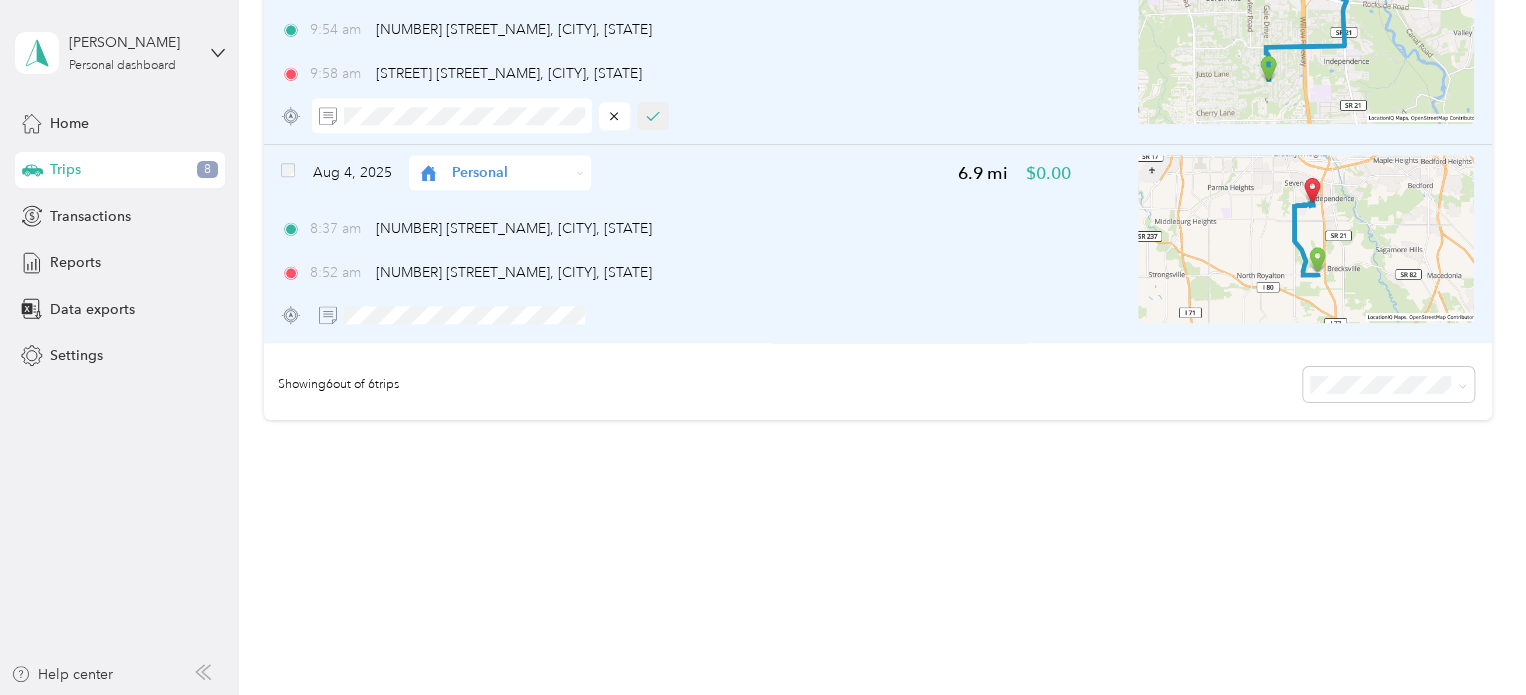 click 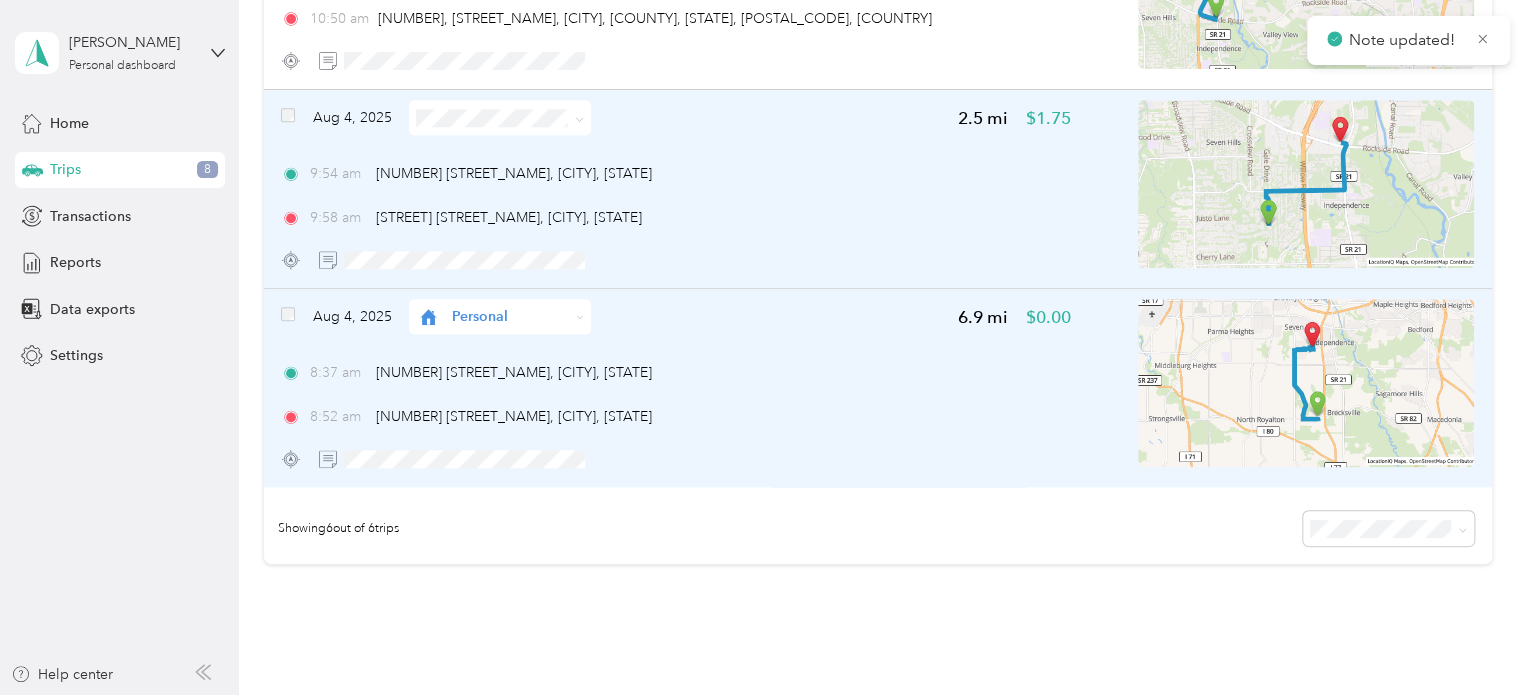 scroll, scrollTop: 974, scrollLeft: 0, axis: vertical 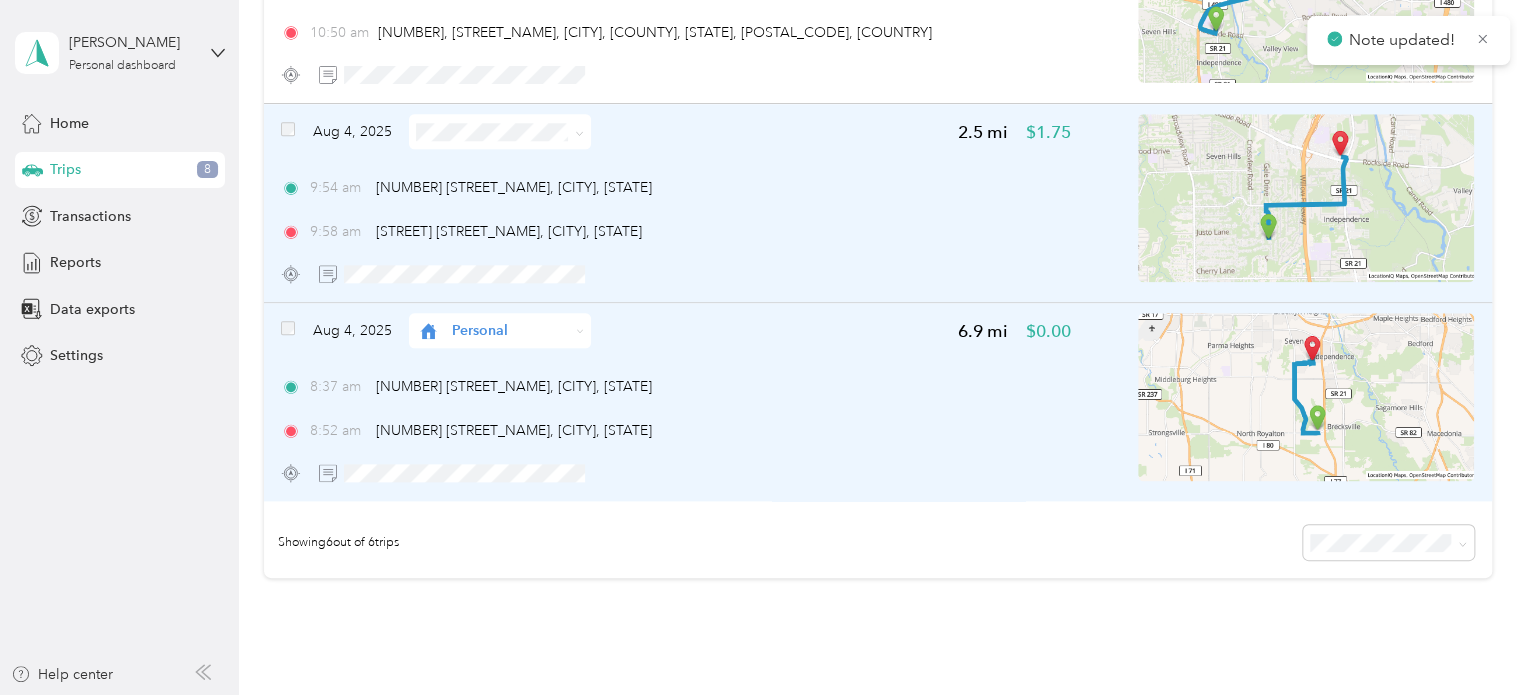 click at bounding box center (576, 131) 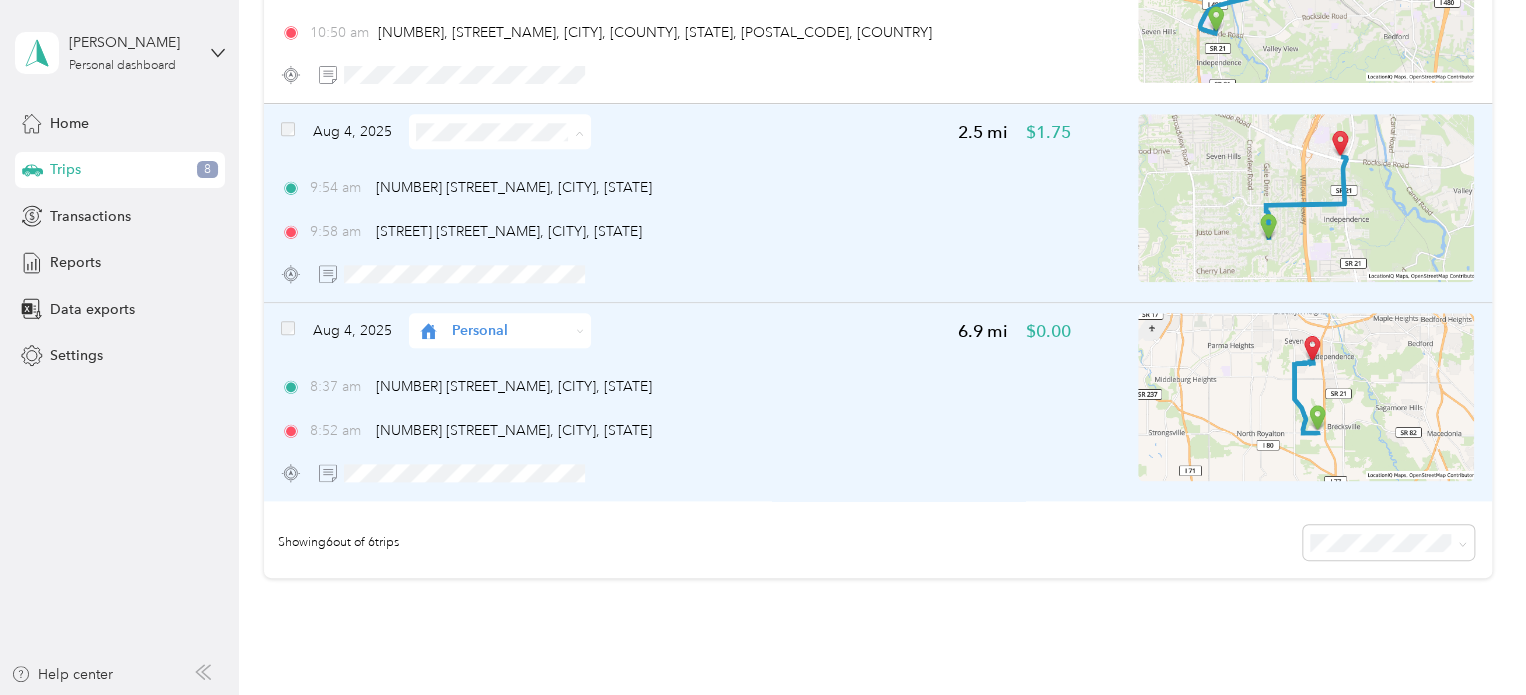 click on "Cuyahoga DD" at bounding box center (516, 168) 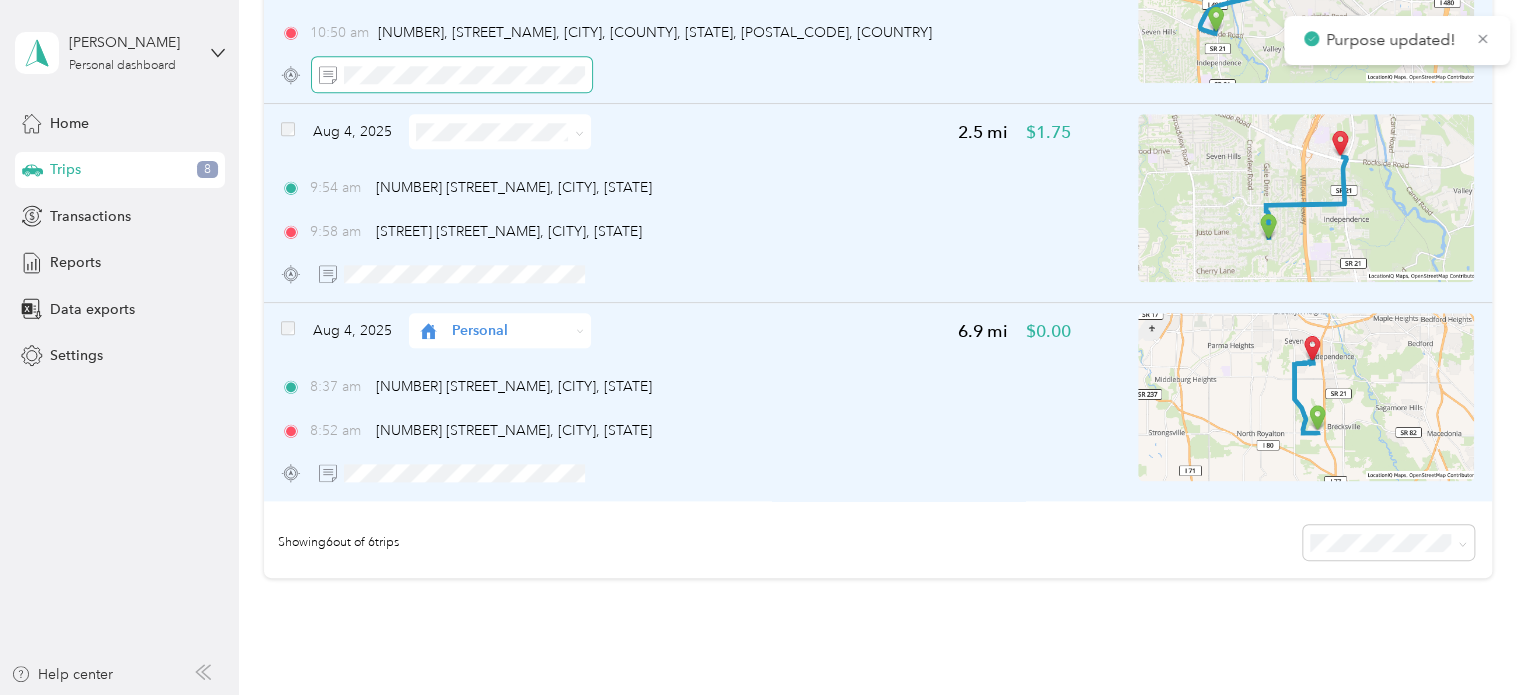 click at bounding box center [452, 74] 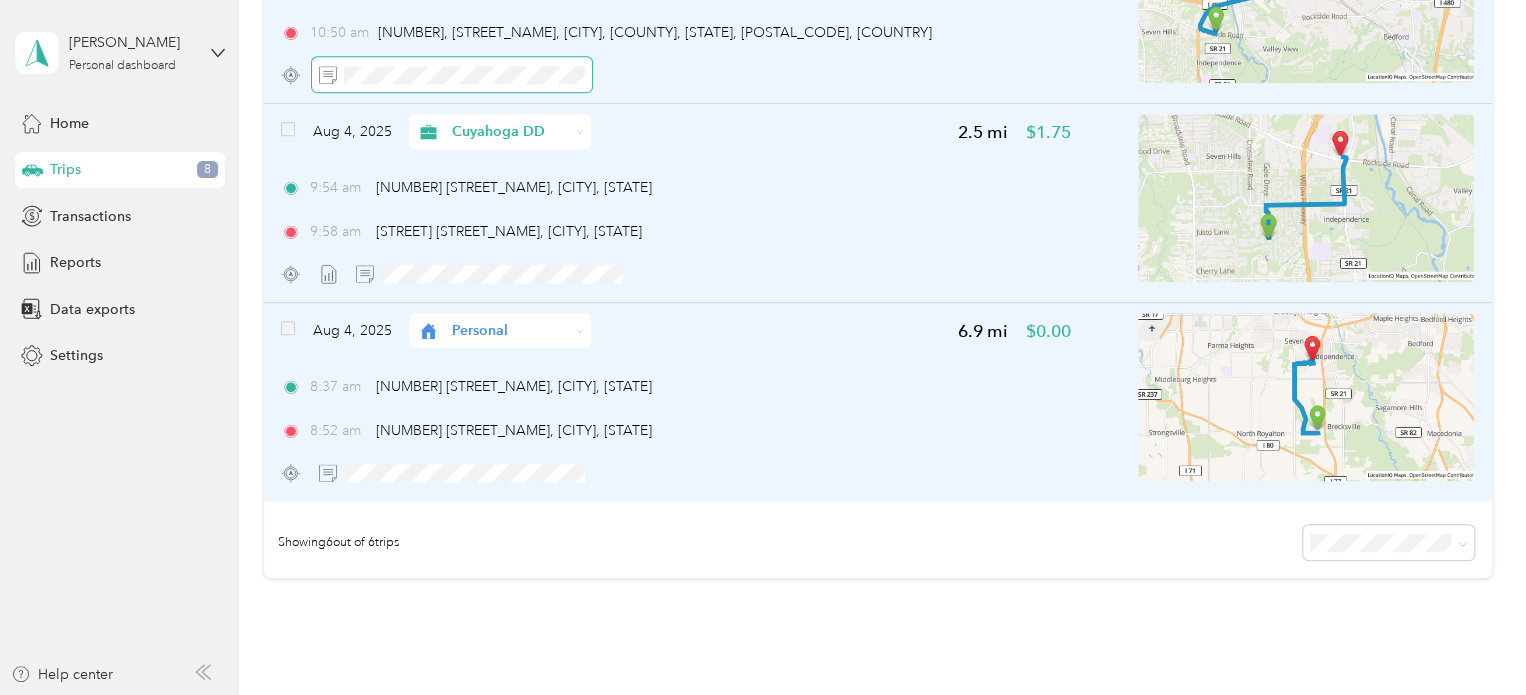 click at bounding box center (452, 74) 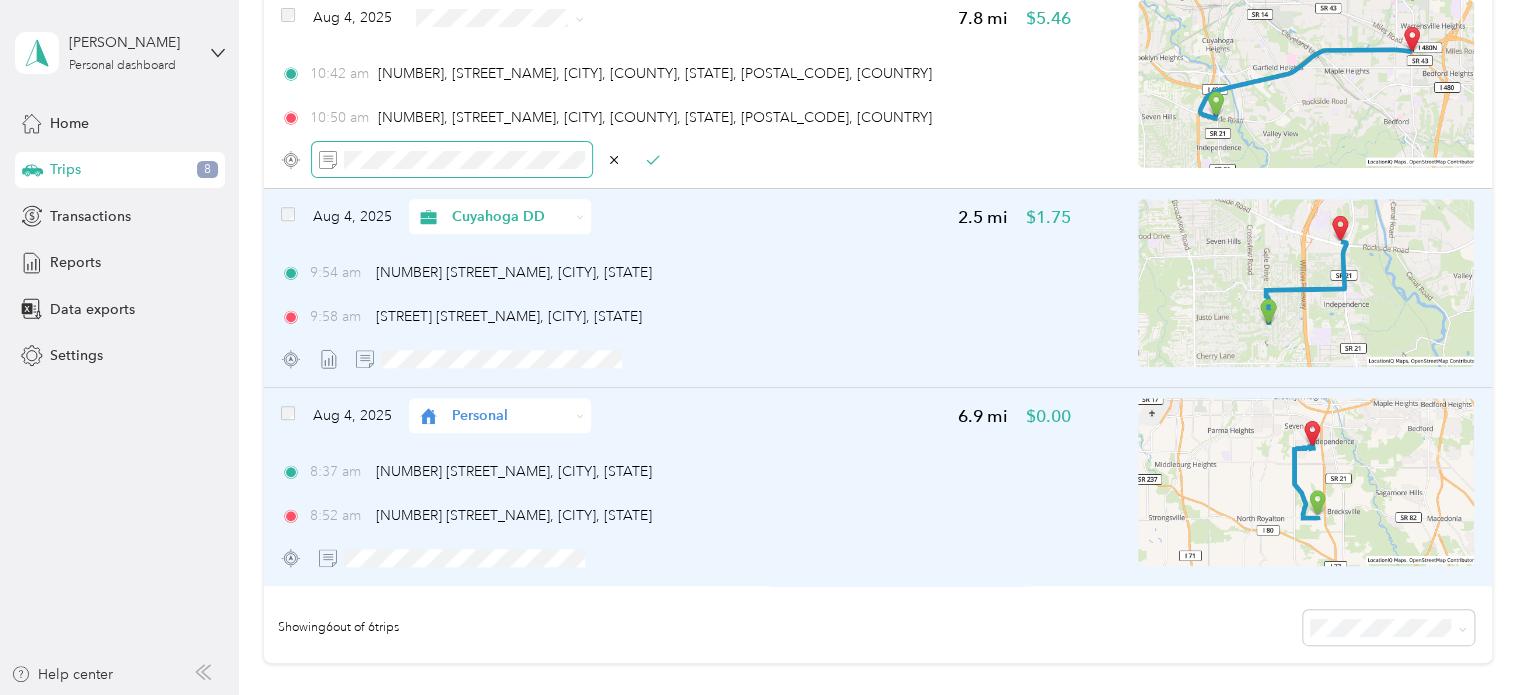 scroll, scrollTop: 887, scrollLeft: 0, axis: vertical 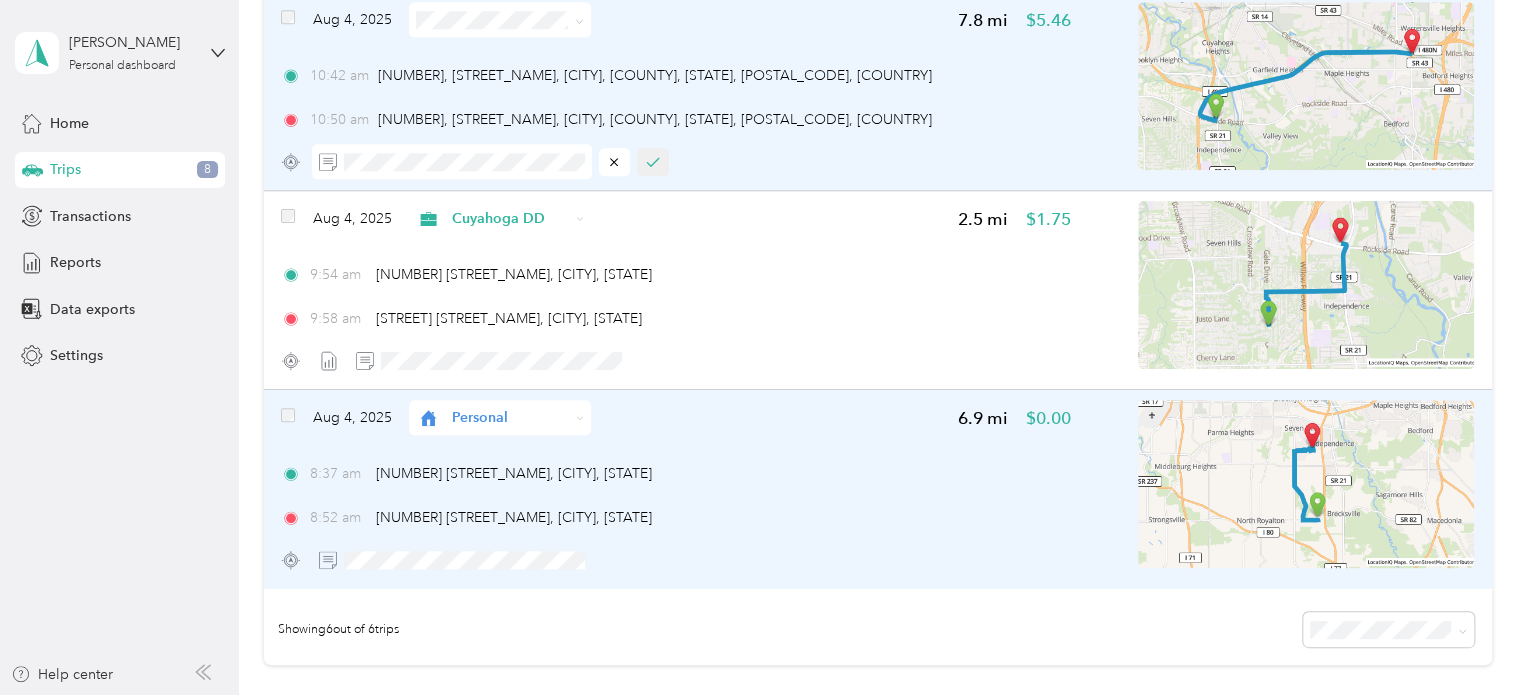 click 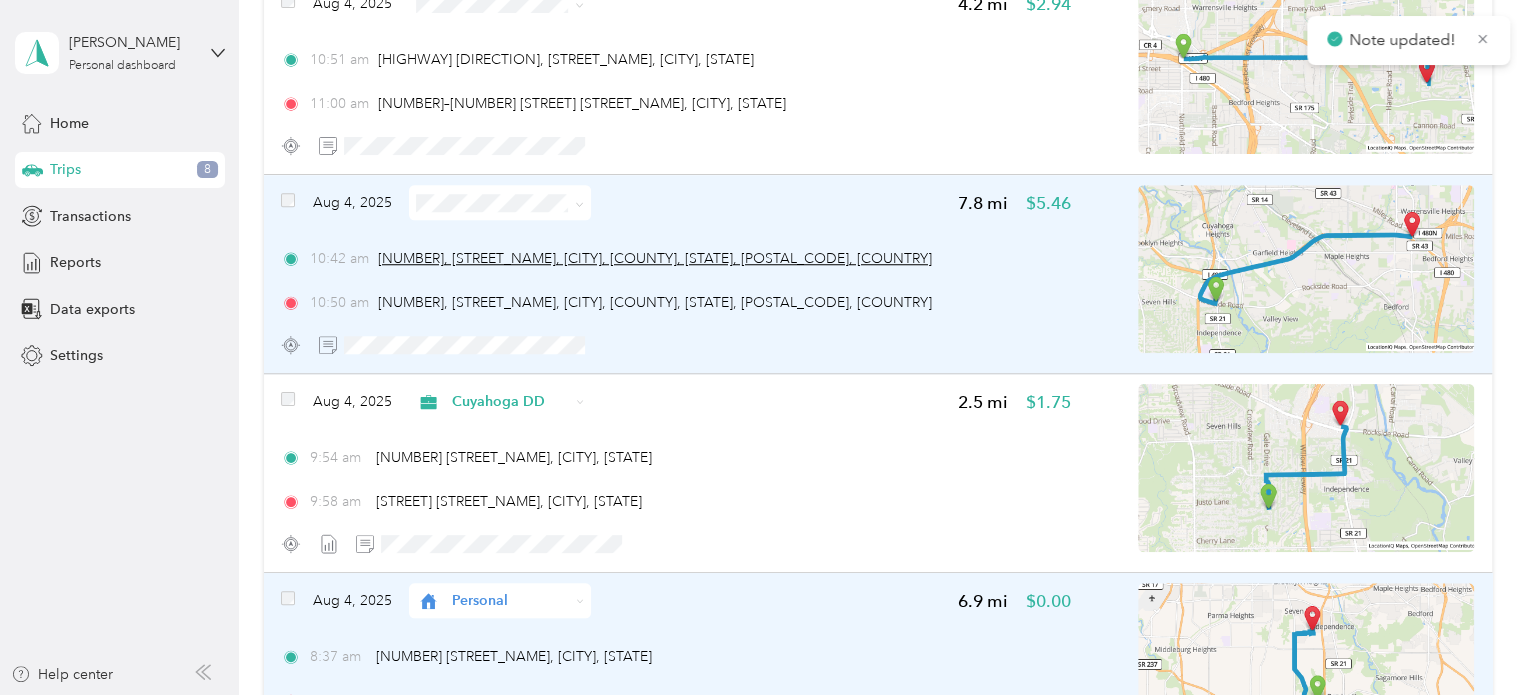scroll, scrollTop: 707, scrollLeft: 0, axis: vertical 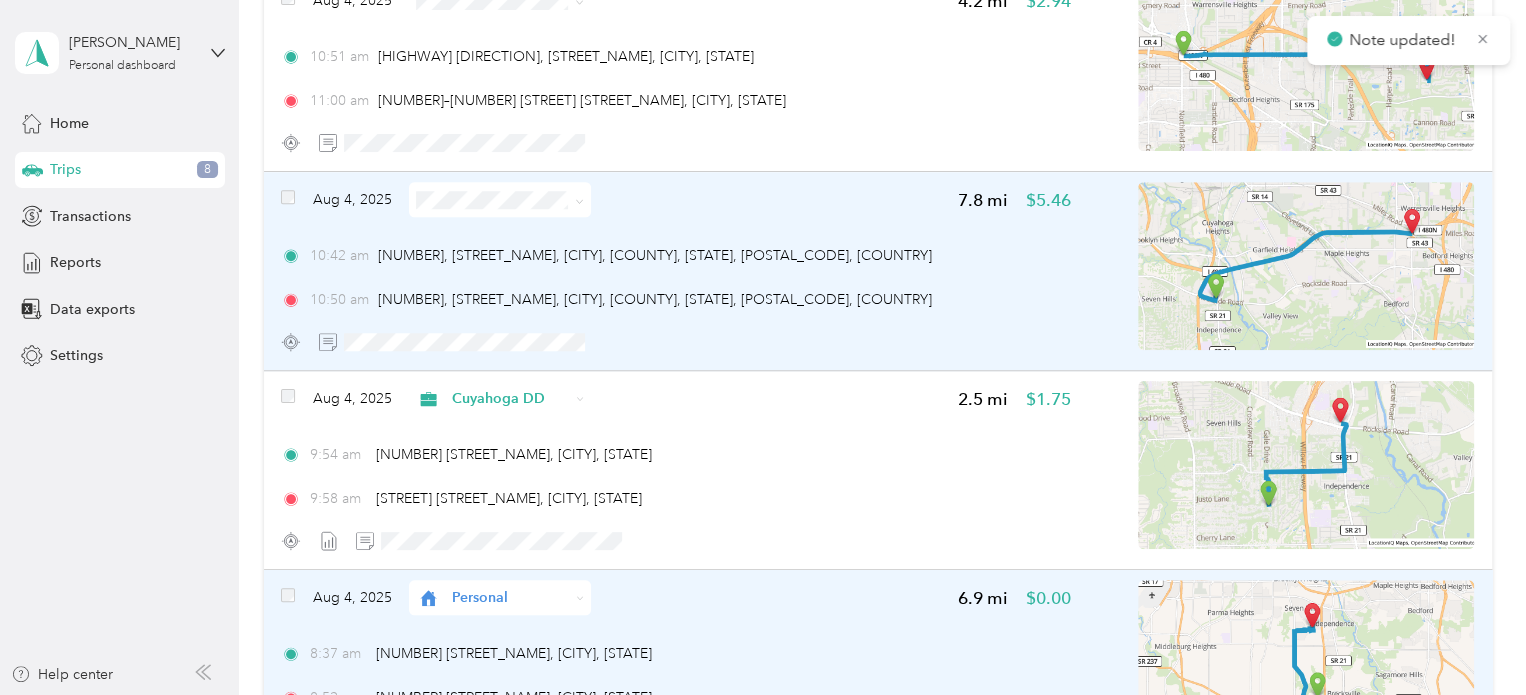 click at bounding box center (500, 199) 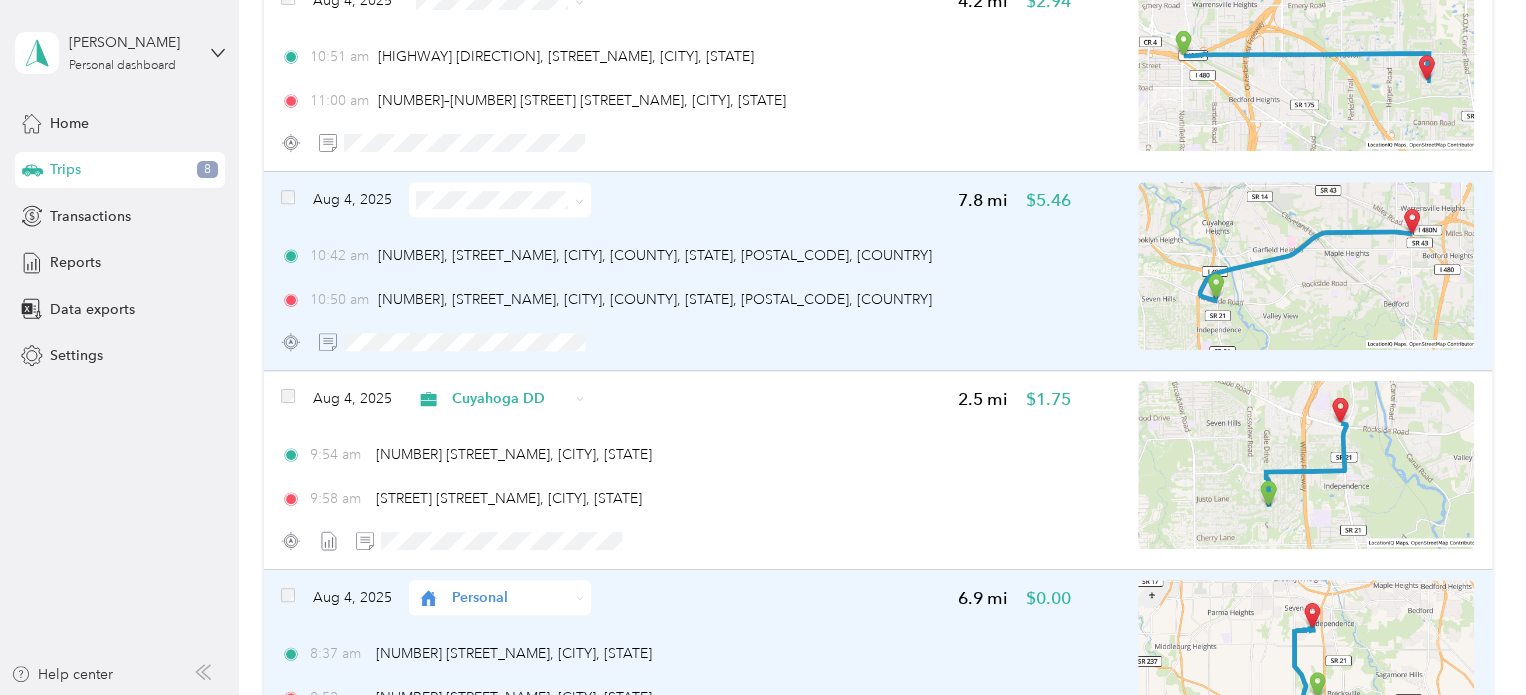 click at bounding box center (576, 199) 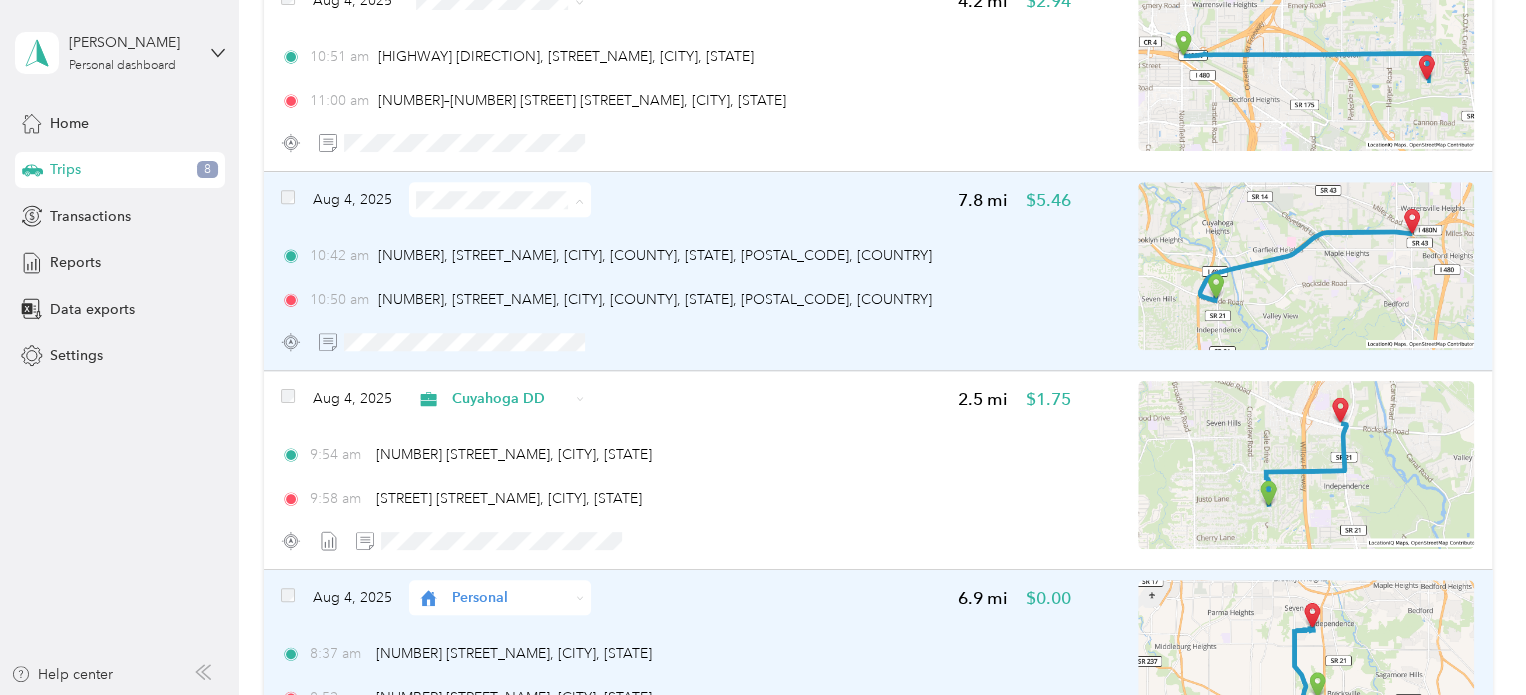 click on "Cuyahoga DD" at bounding box center (516, 236) 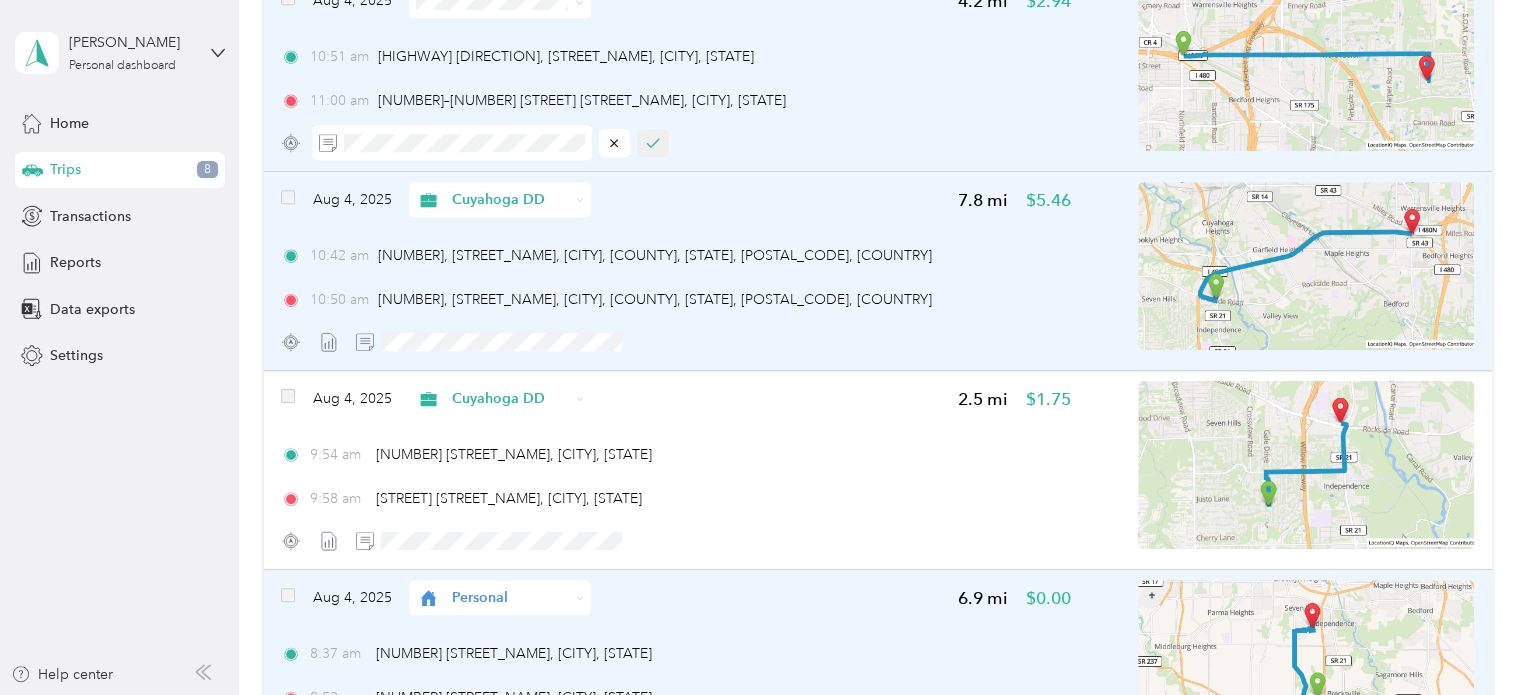 click 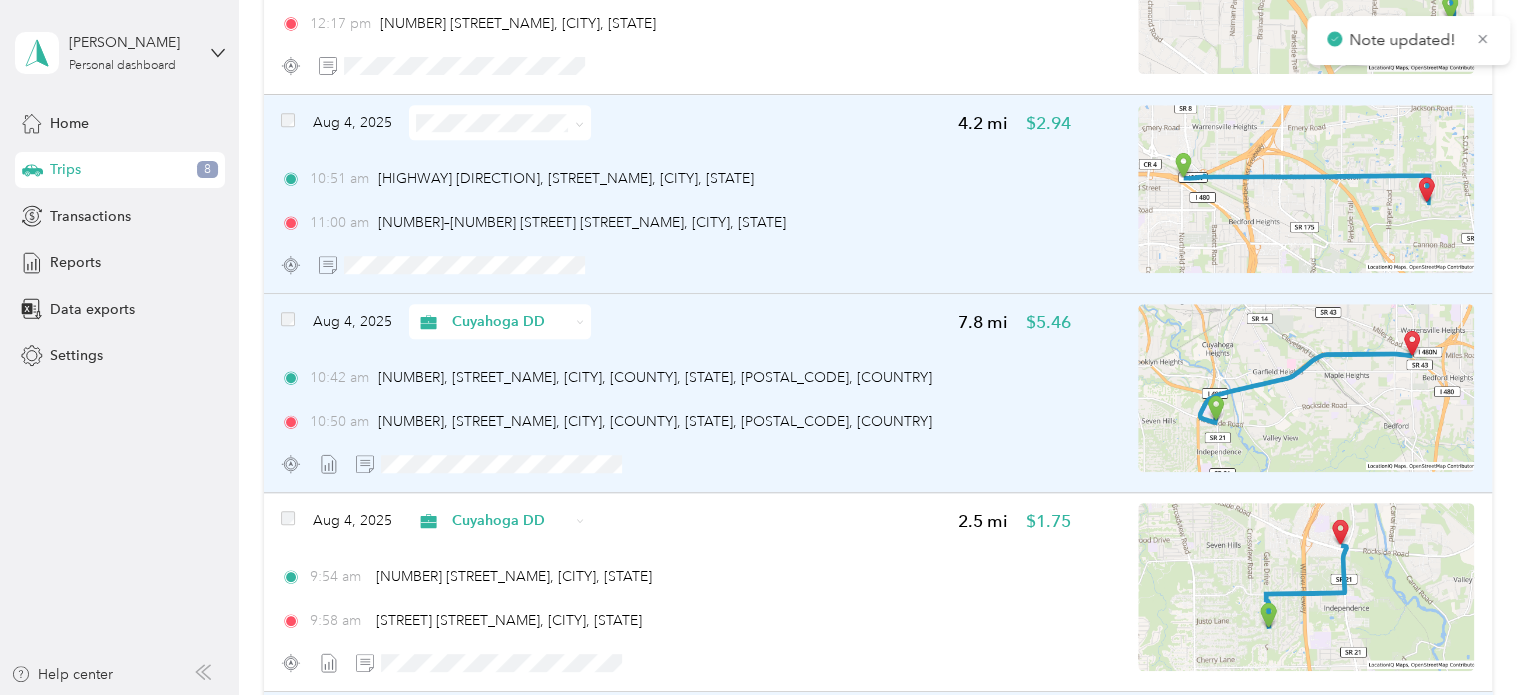 scroll, scrollTop: 571, scrollLeft: 0, axis: vertical 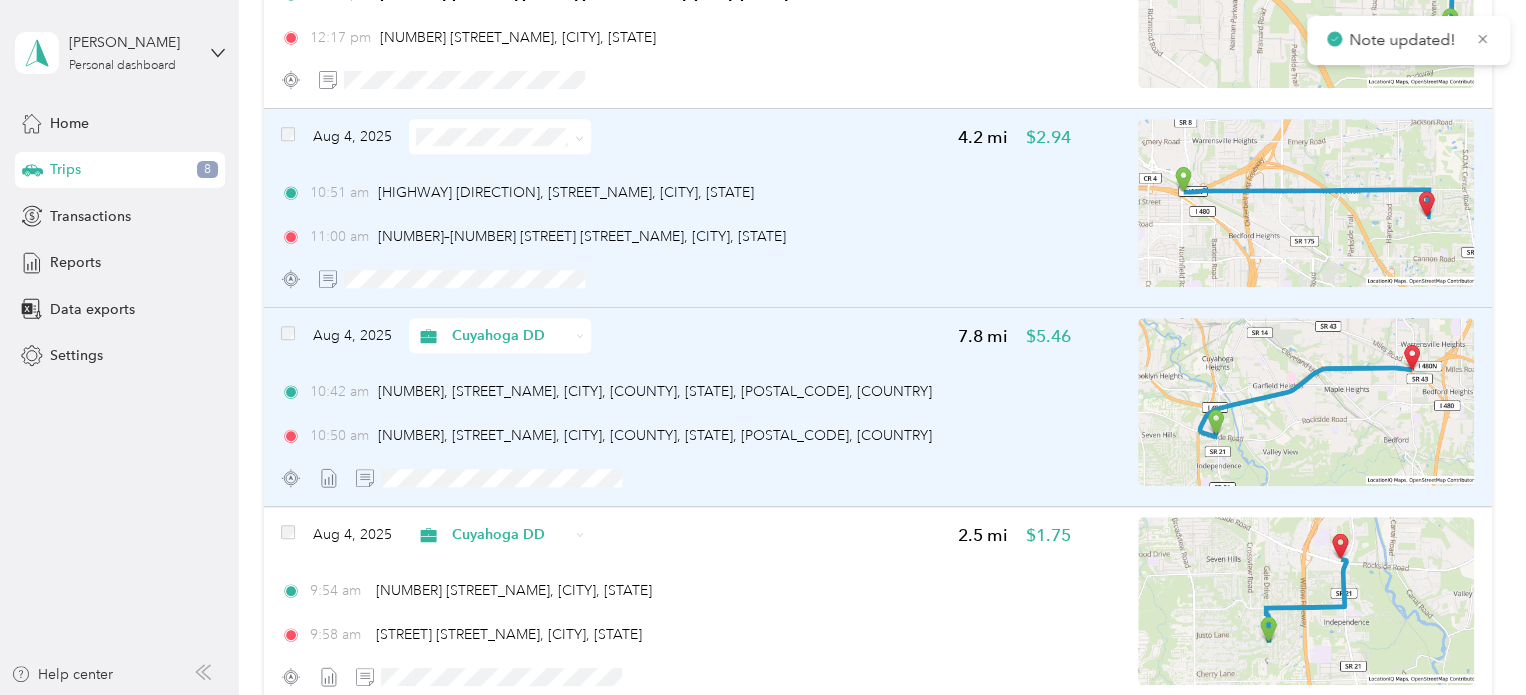 click 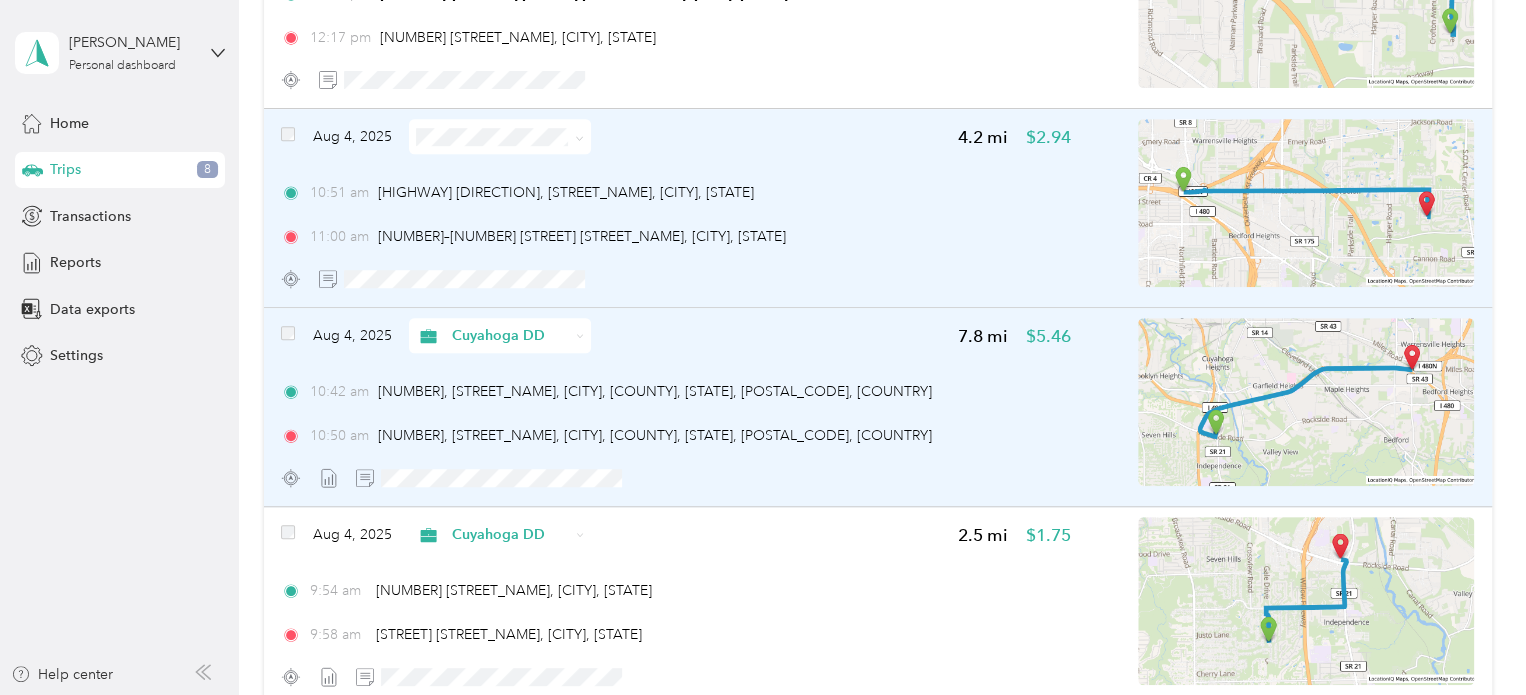 click on "Cuyahoga DD" at bounding box center [516, 172] 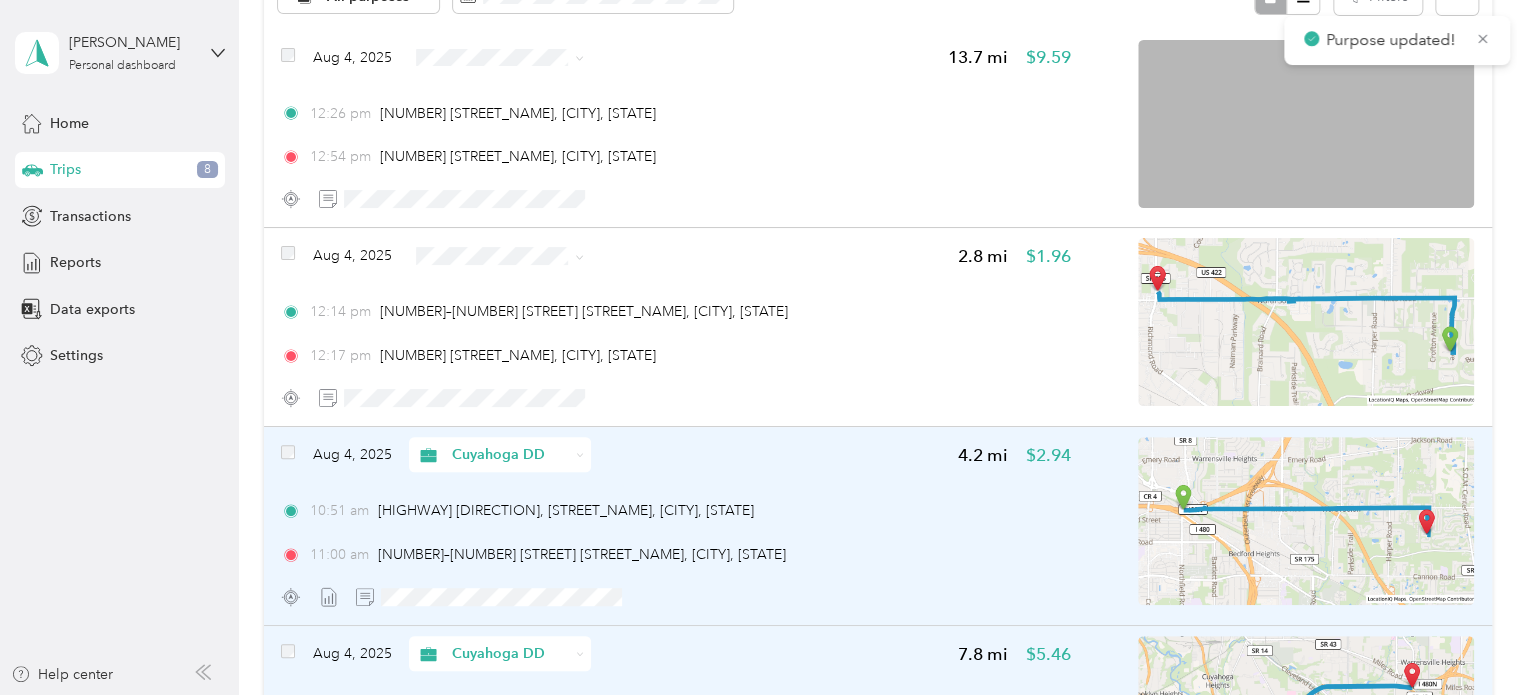 scroll, scrollTop: 252, scrollLeft: 0, axis: vertical 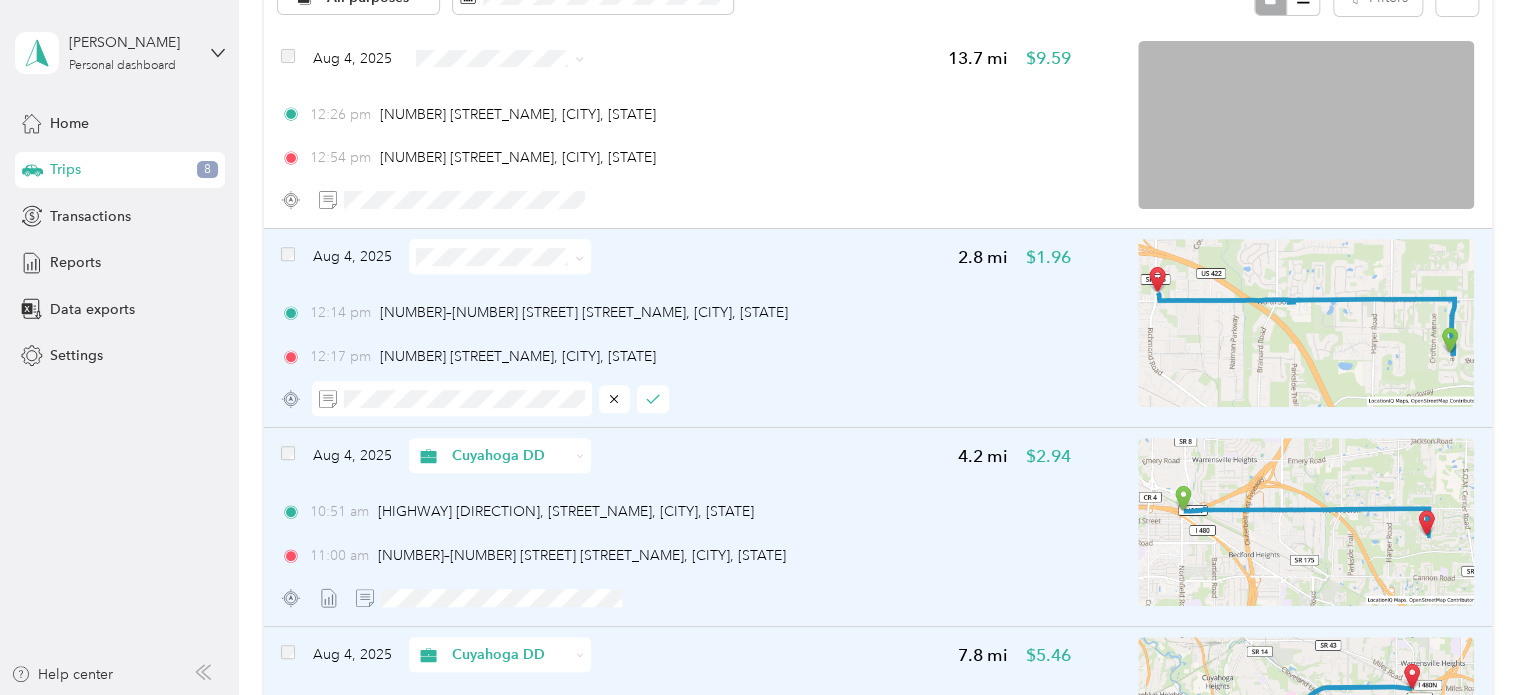 click at bounding box center [1306, 323] 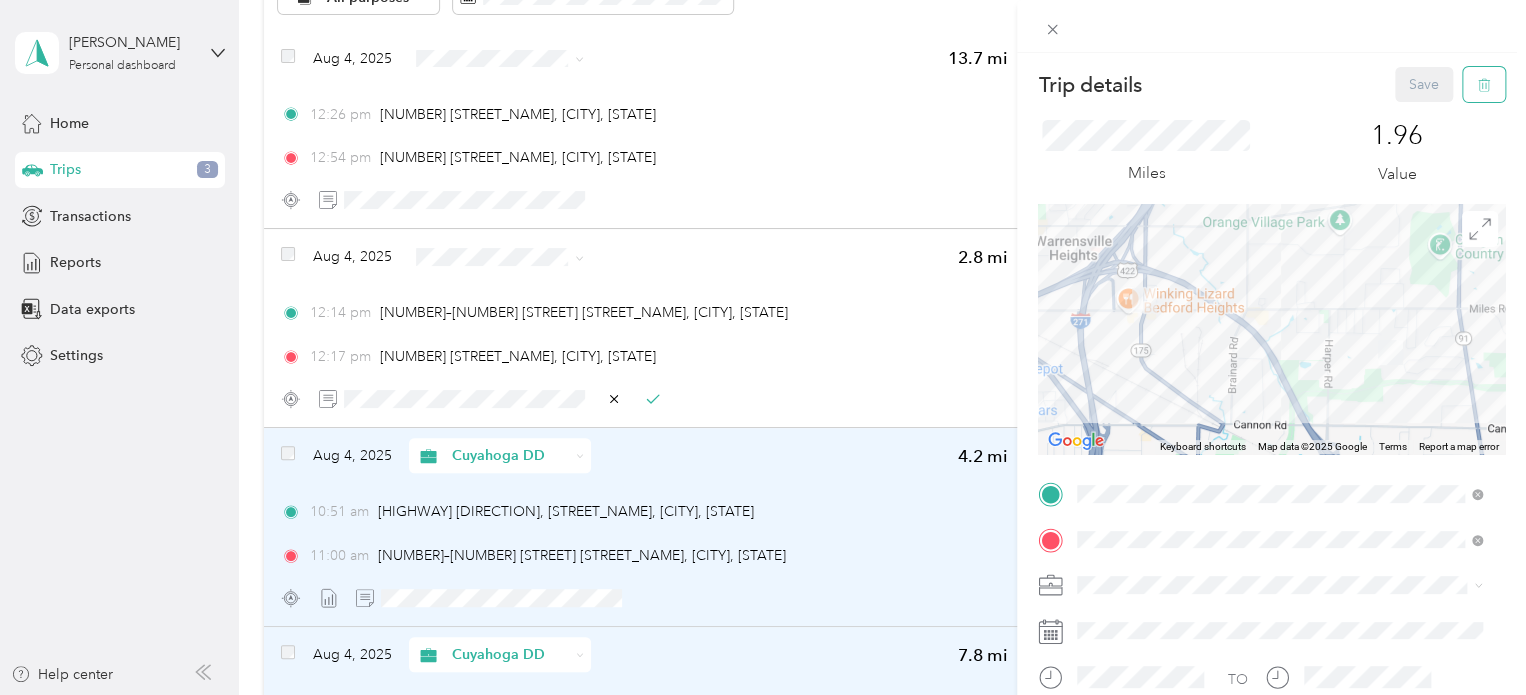 click at bounding box center [1484, 84] 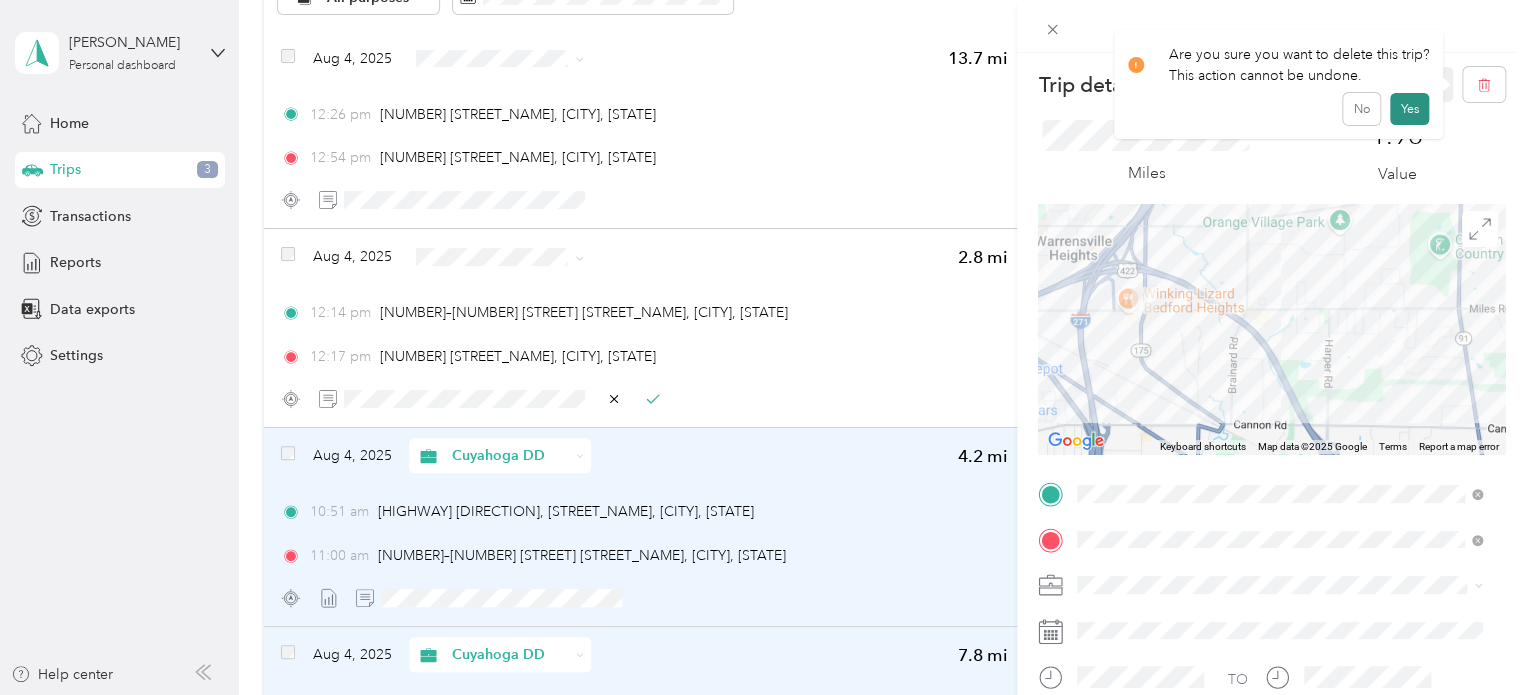 click on "Yes" at bounding box center [1409, 109] 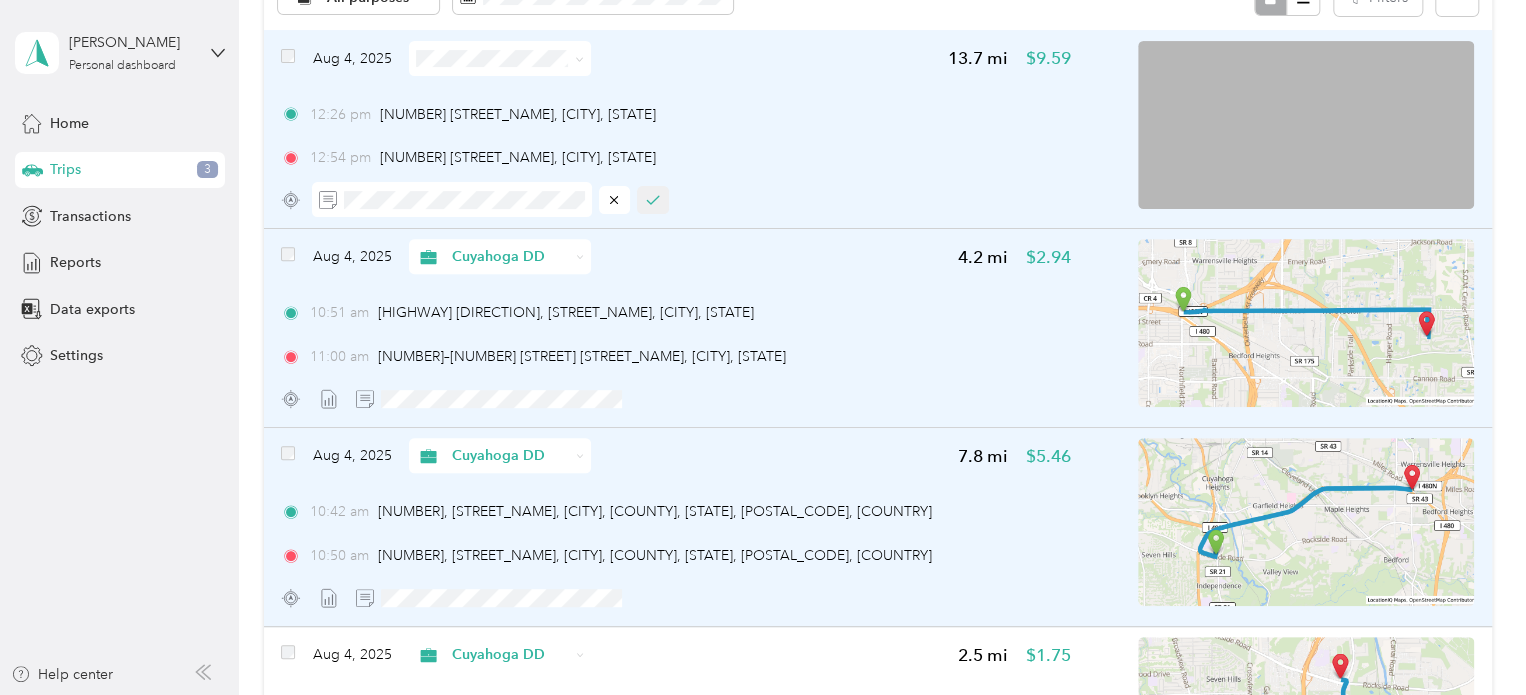 click 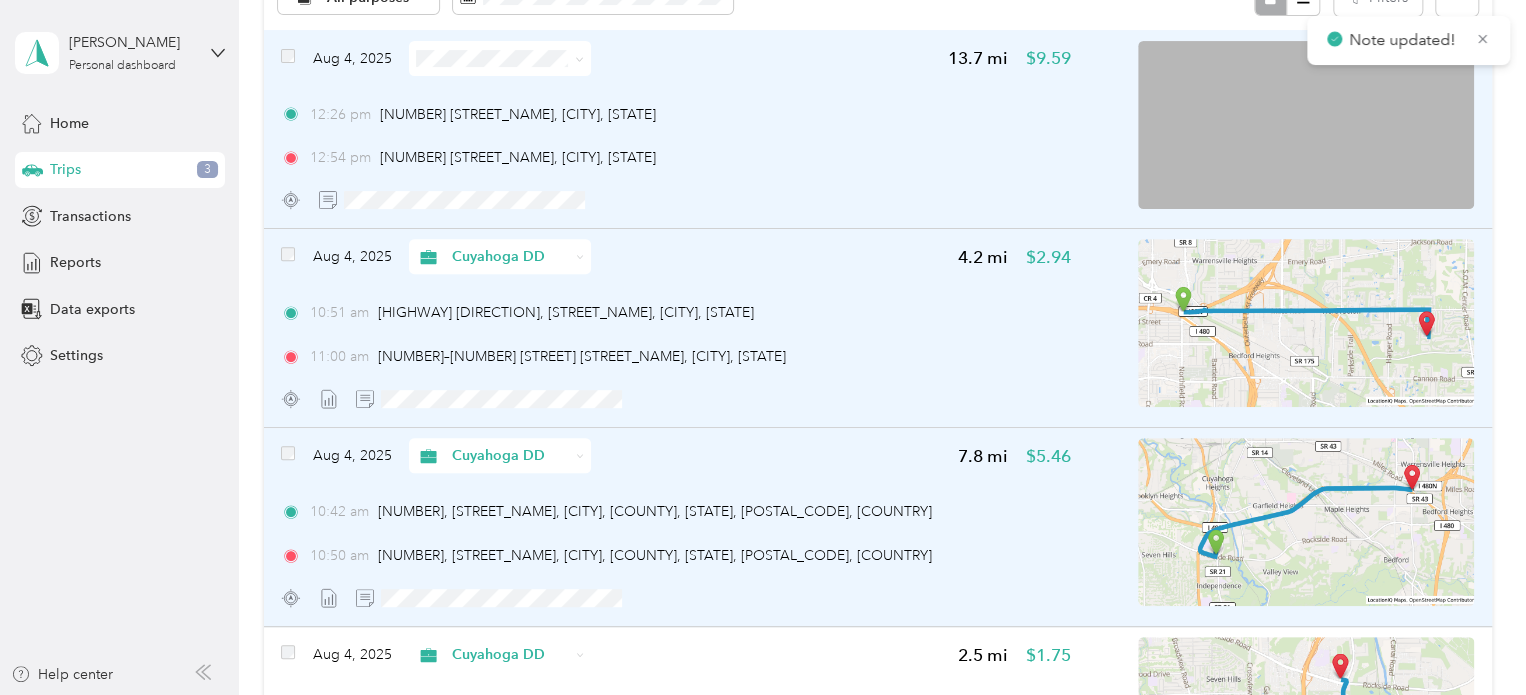 click at bounding box center (500, 58) 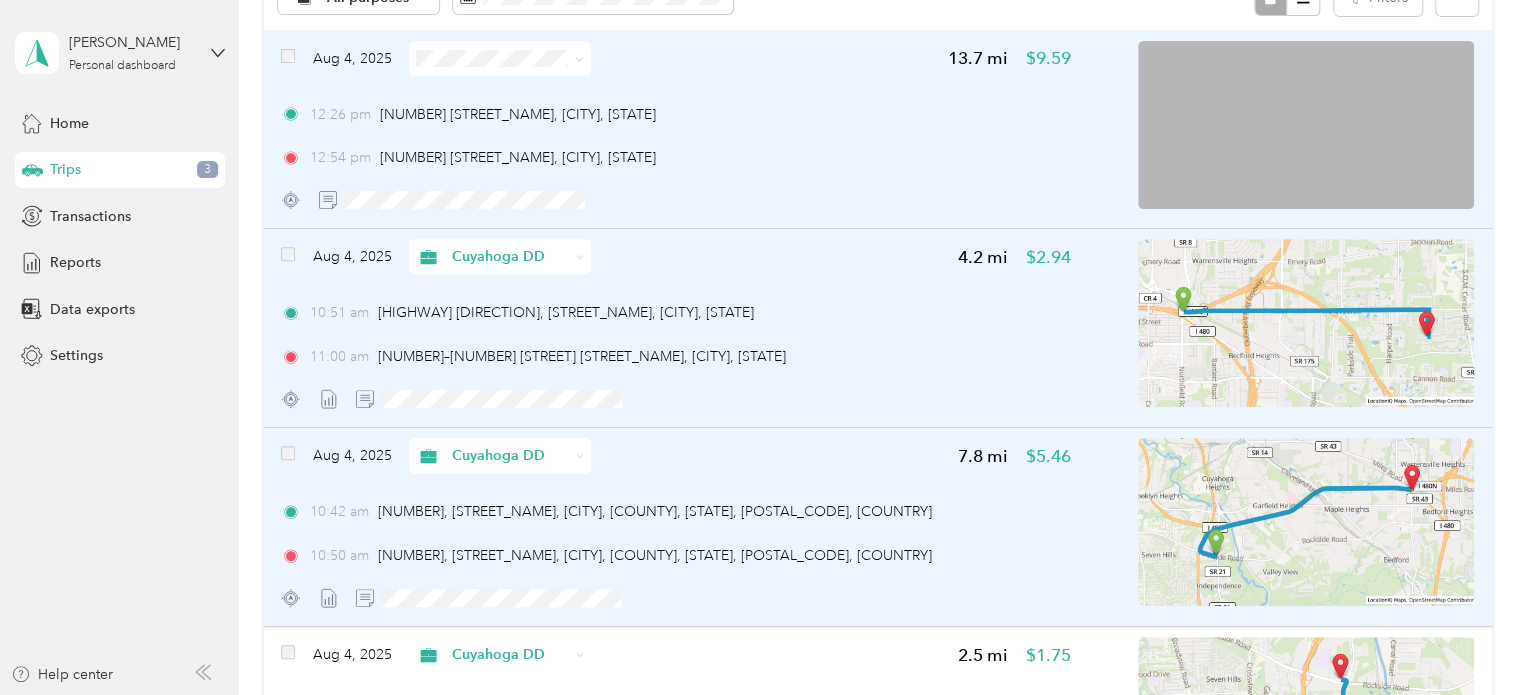 click at bounding box center [579, 58] 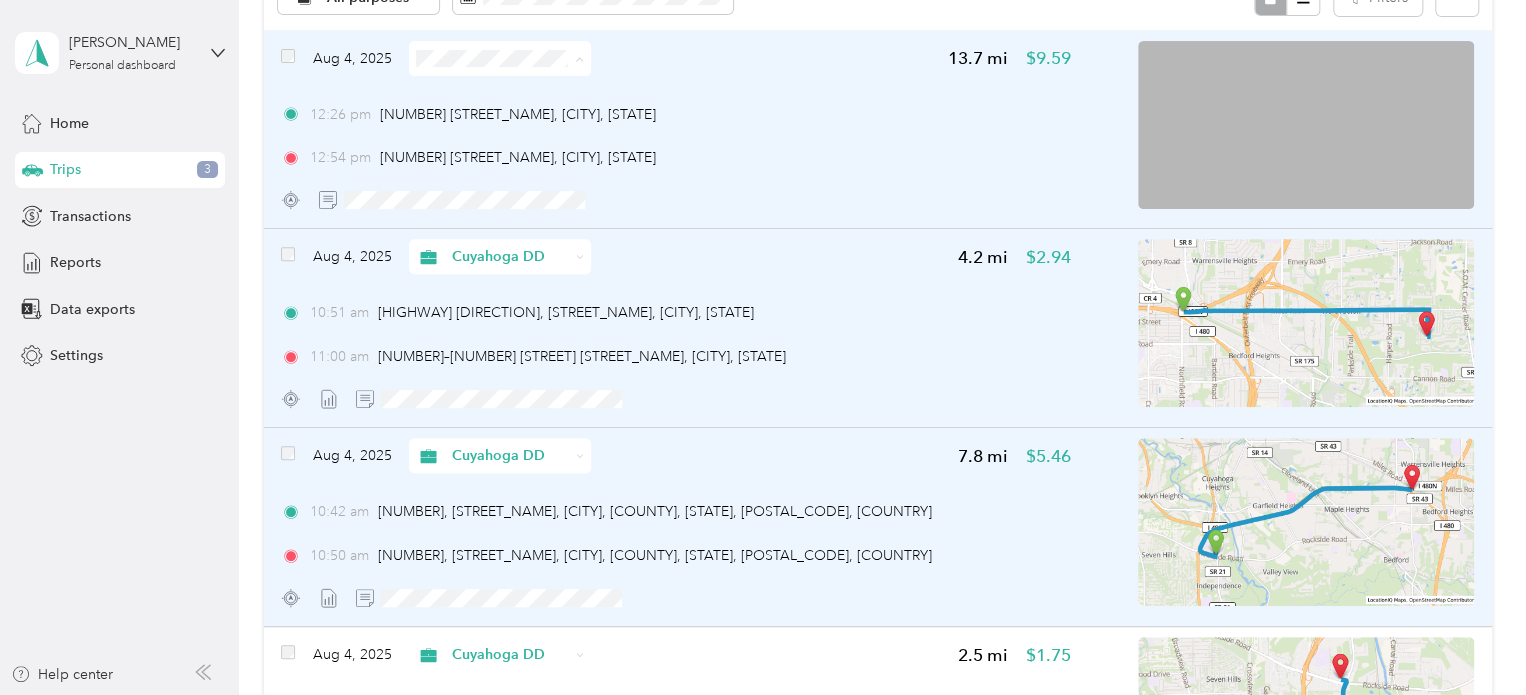click on "Personal" at bounding box center [516, 128] 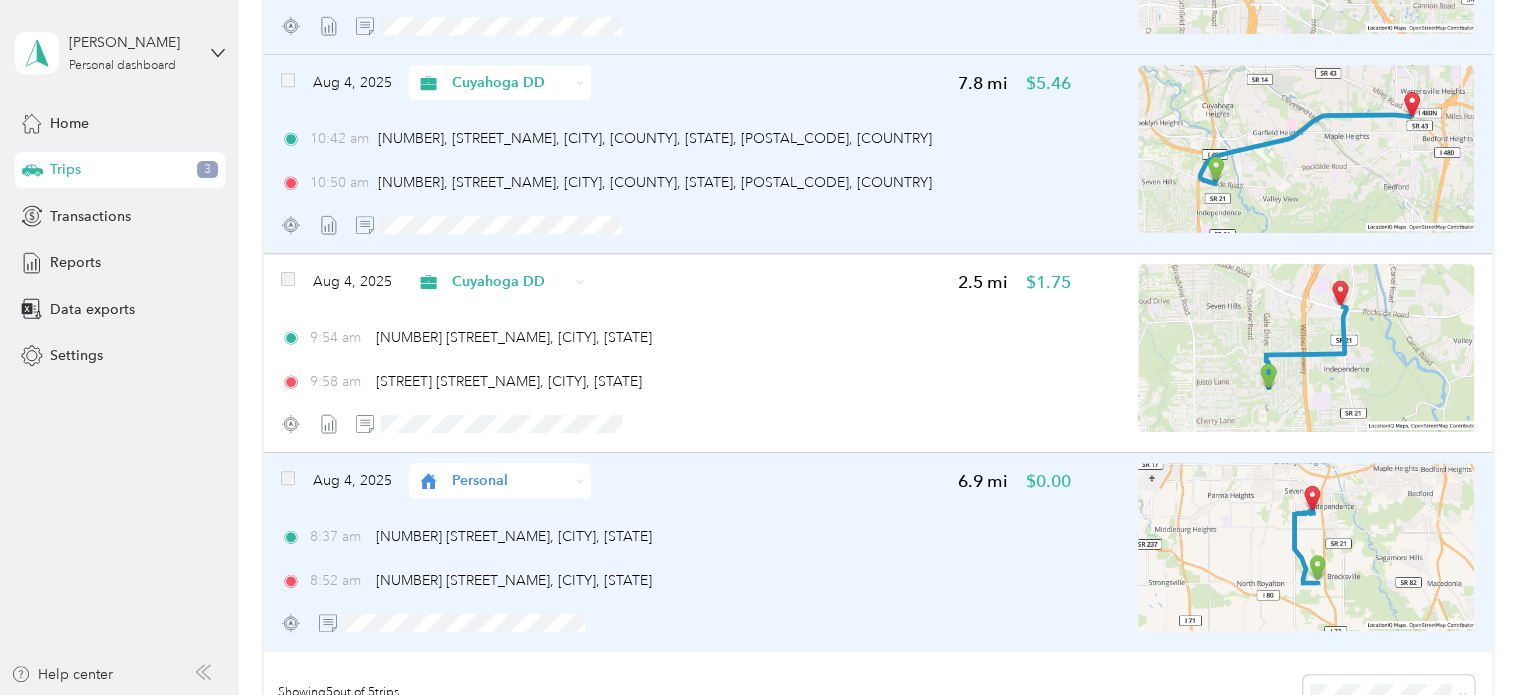 scroll, scrollTop: 626, scrollLeft: 0, axis: vertical 